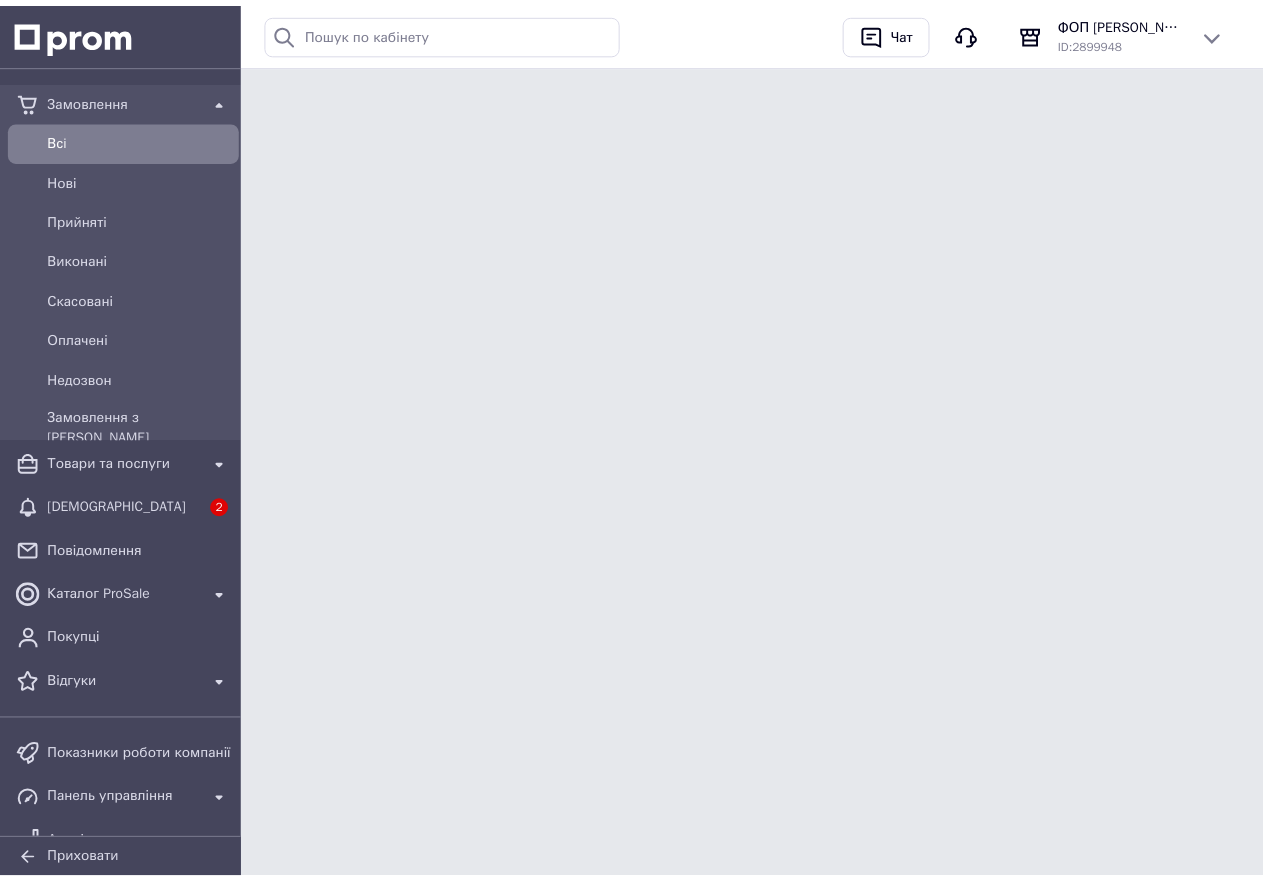 scroll, scrollTop: 0, scrollLeft: 0, axis: both 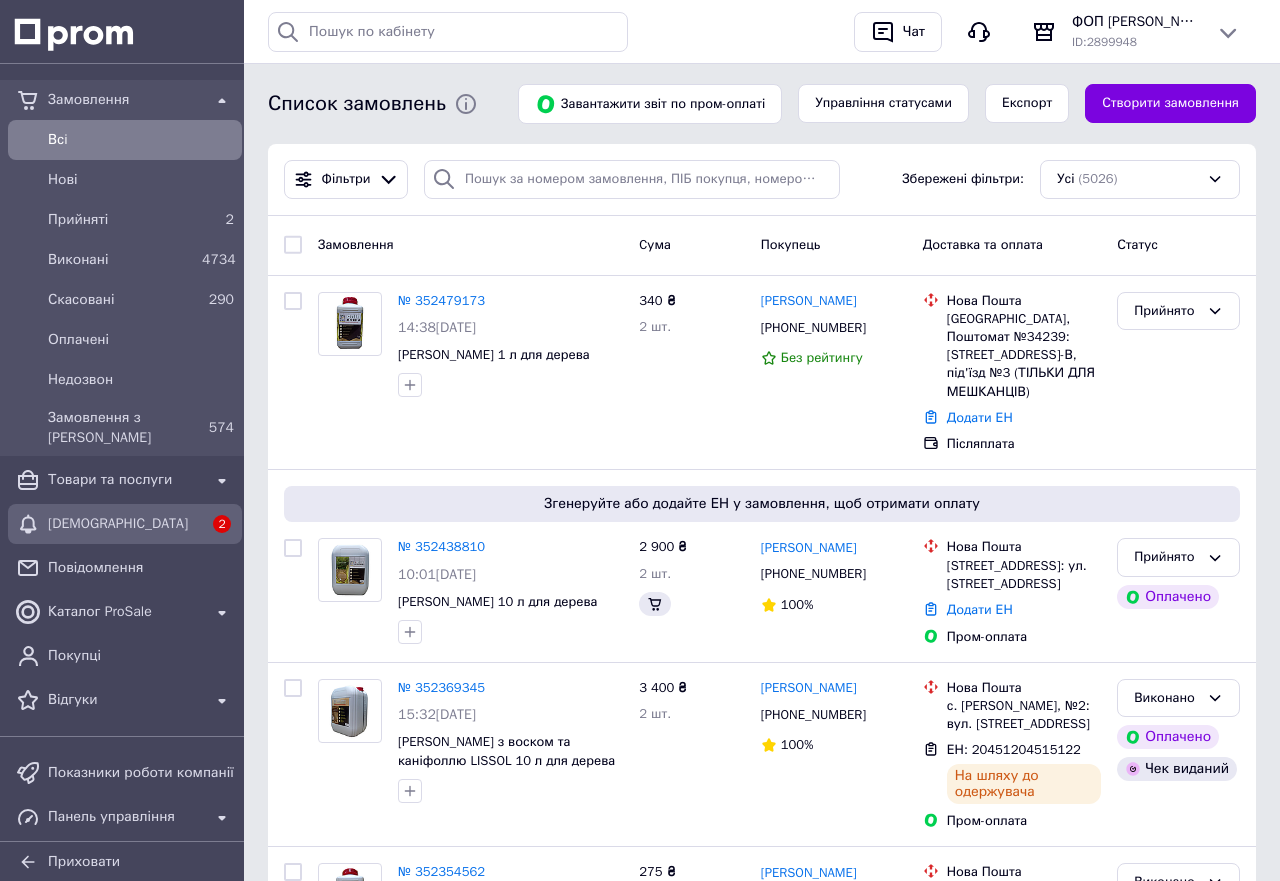 click on "[DEMOGRAPHIC_DATA]" at bounding box center [125, 524] 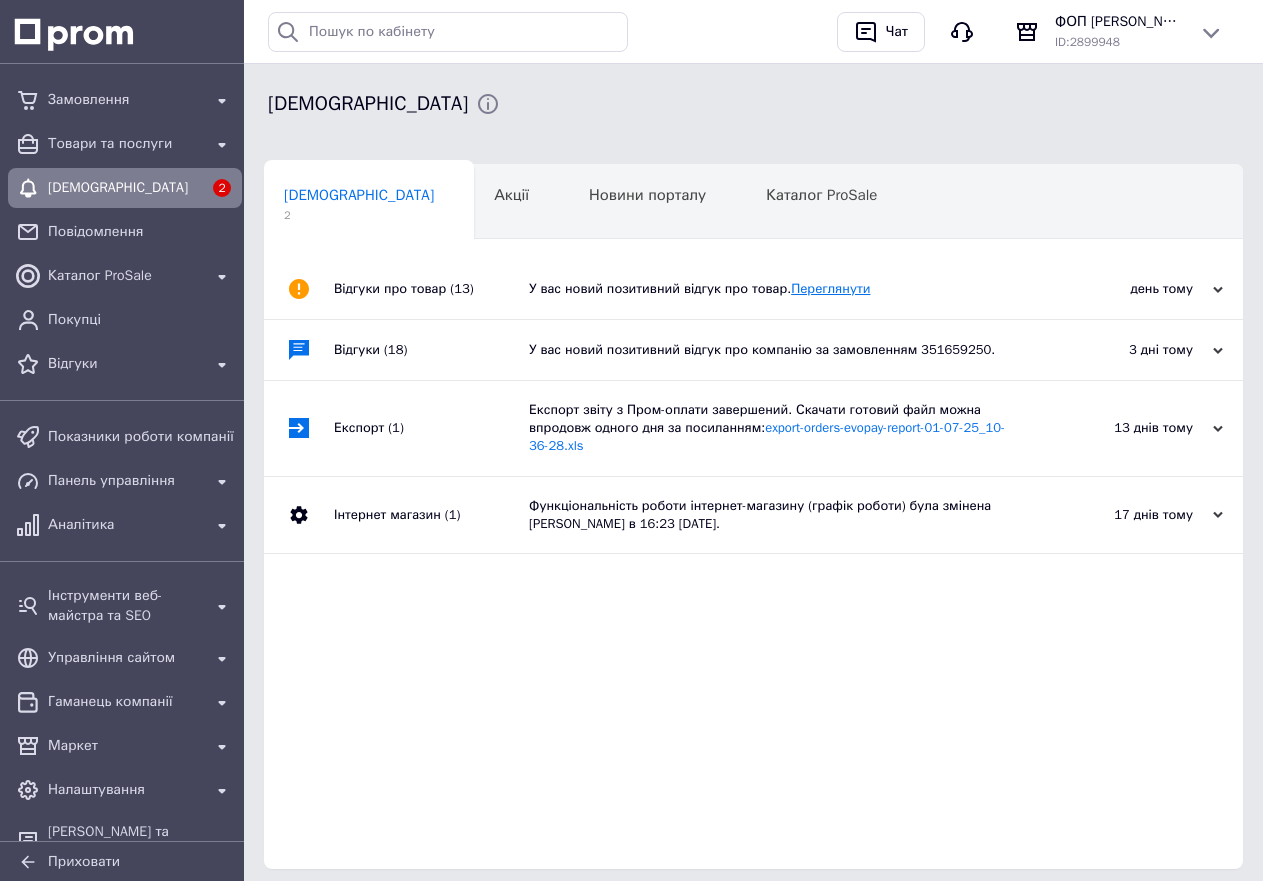 click on "Переглянути" at bounding box center (830, 288) 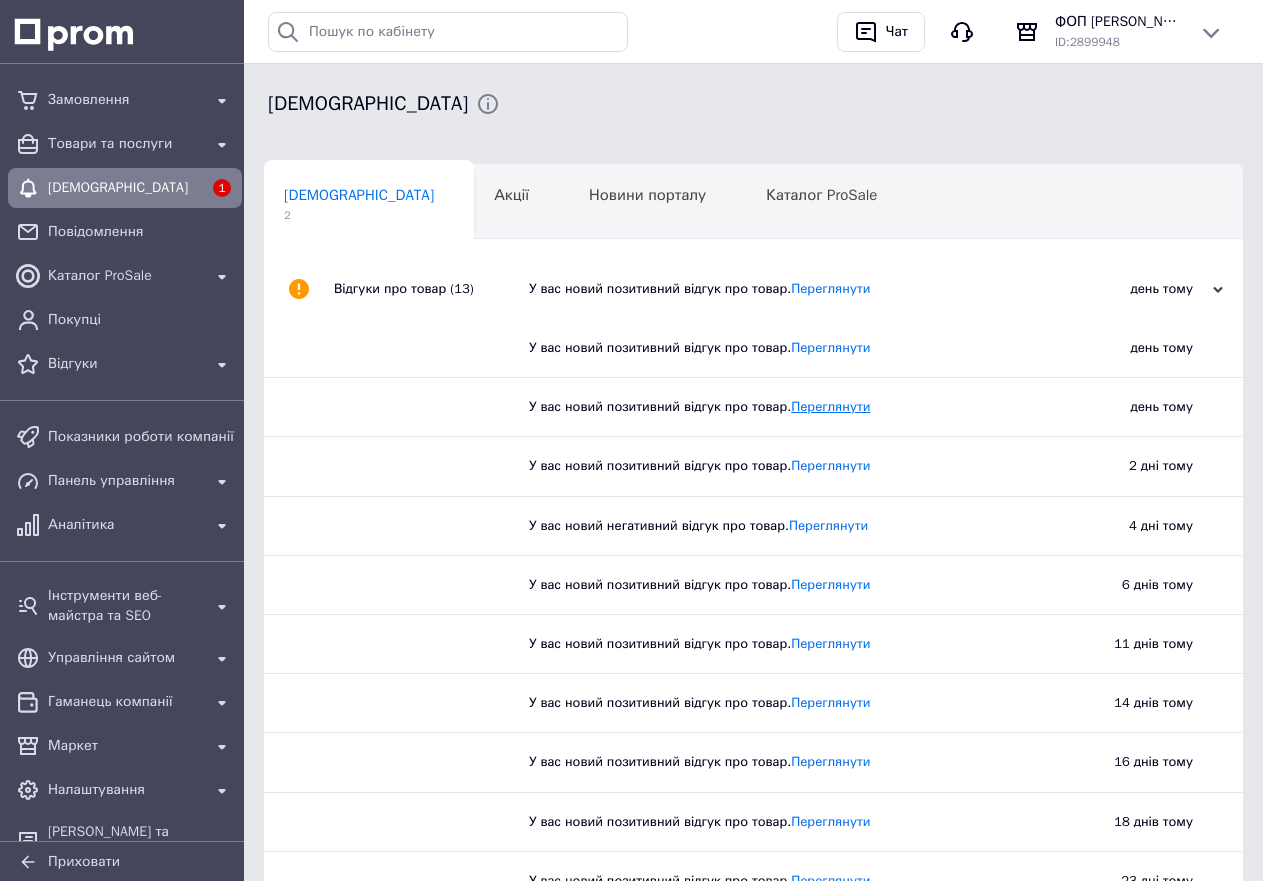 click on "Переглянути" at bounding box center (830, 406) 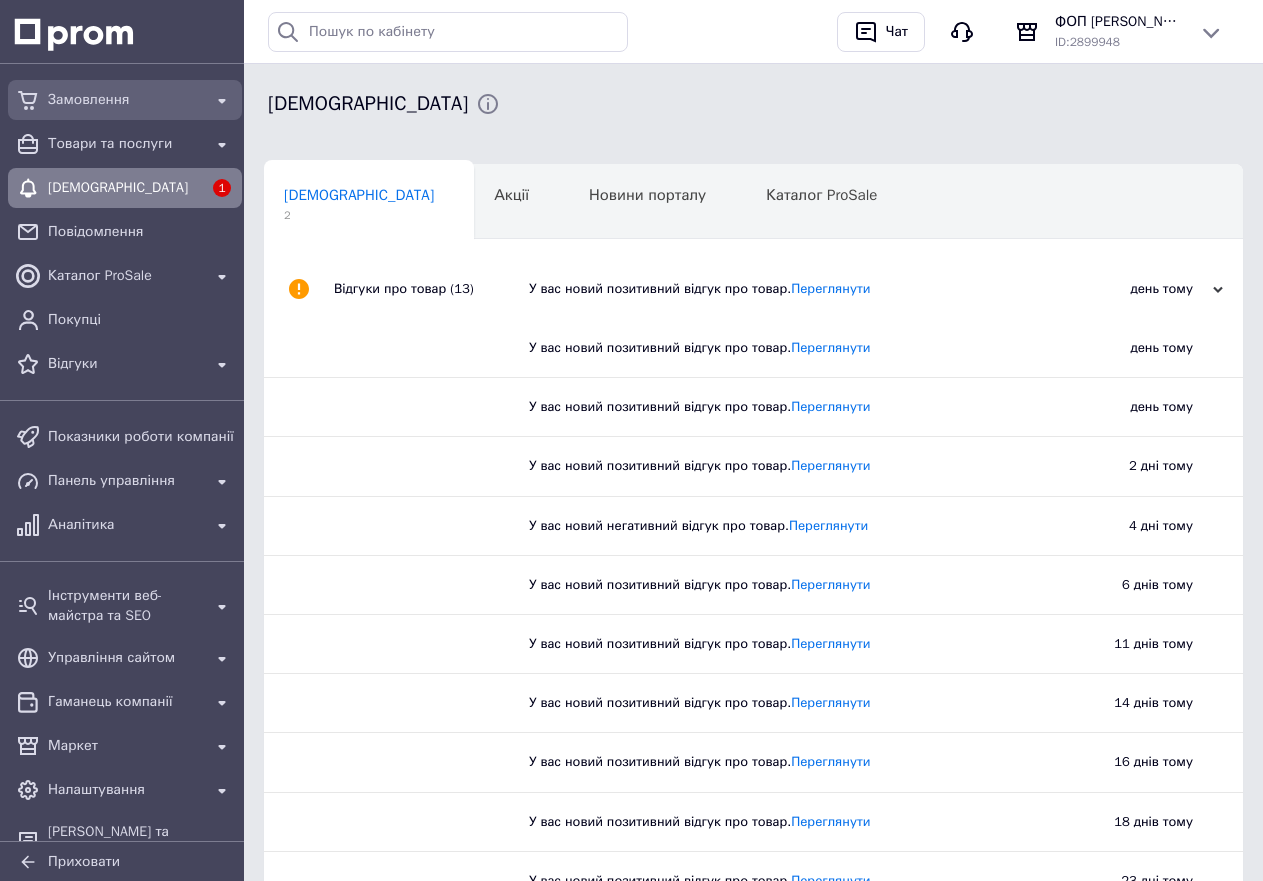 click on "Замовлення" at bounding box center [125, 100] 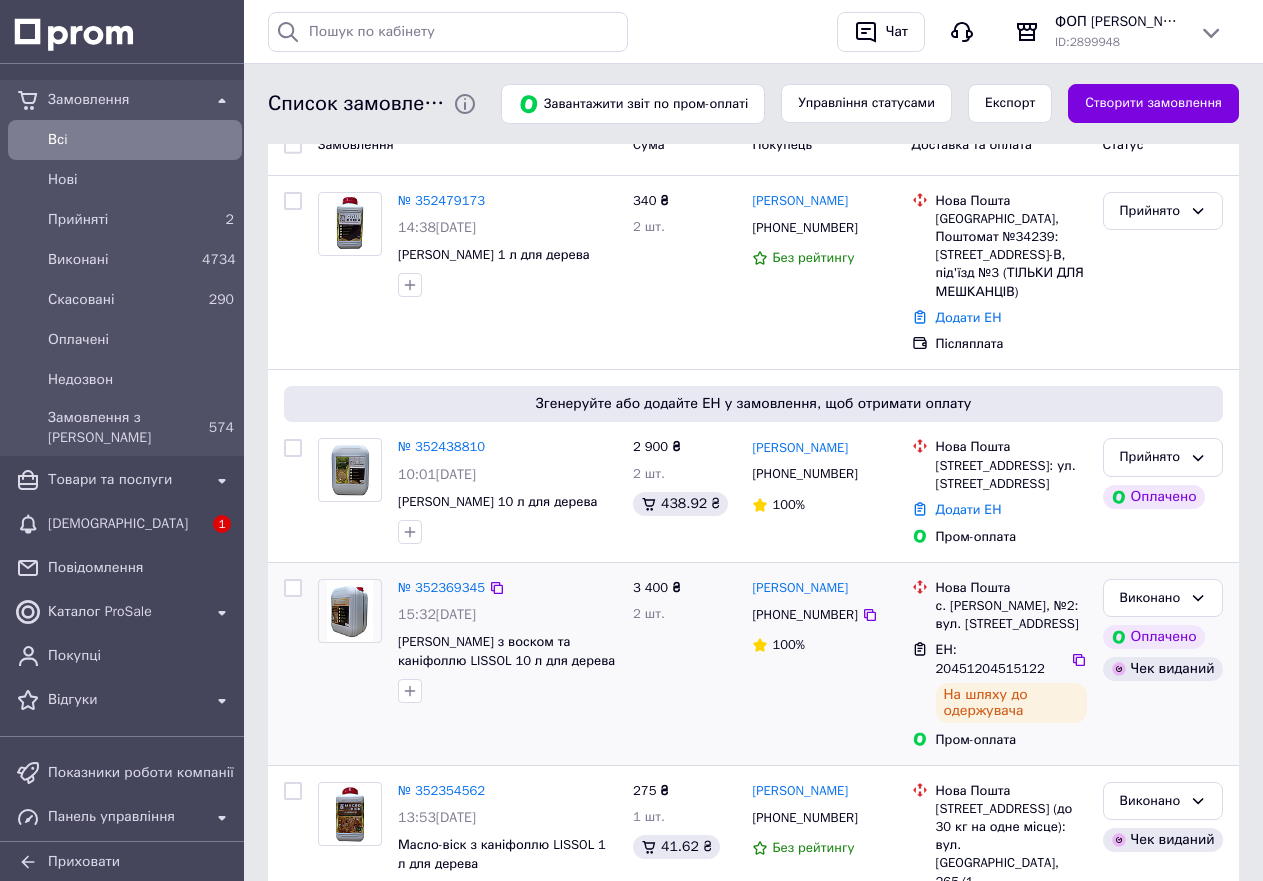 scroll, scrollTop: 0, scrollLeft: 0, axis: both 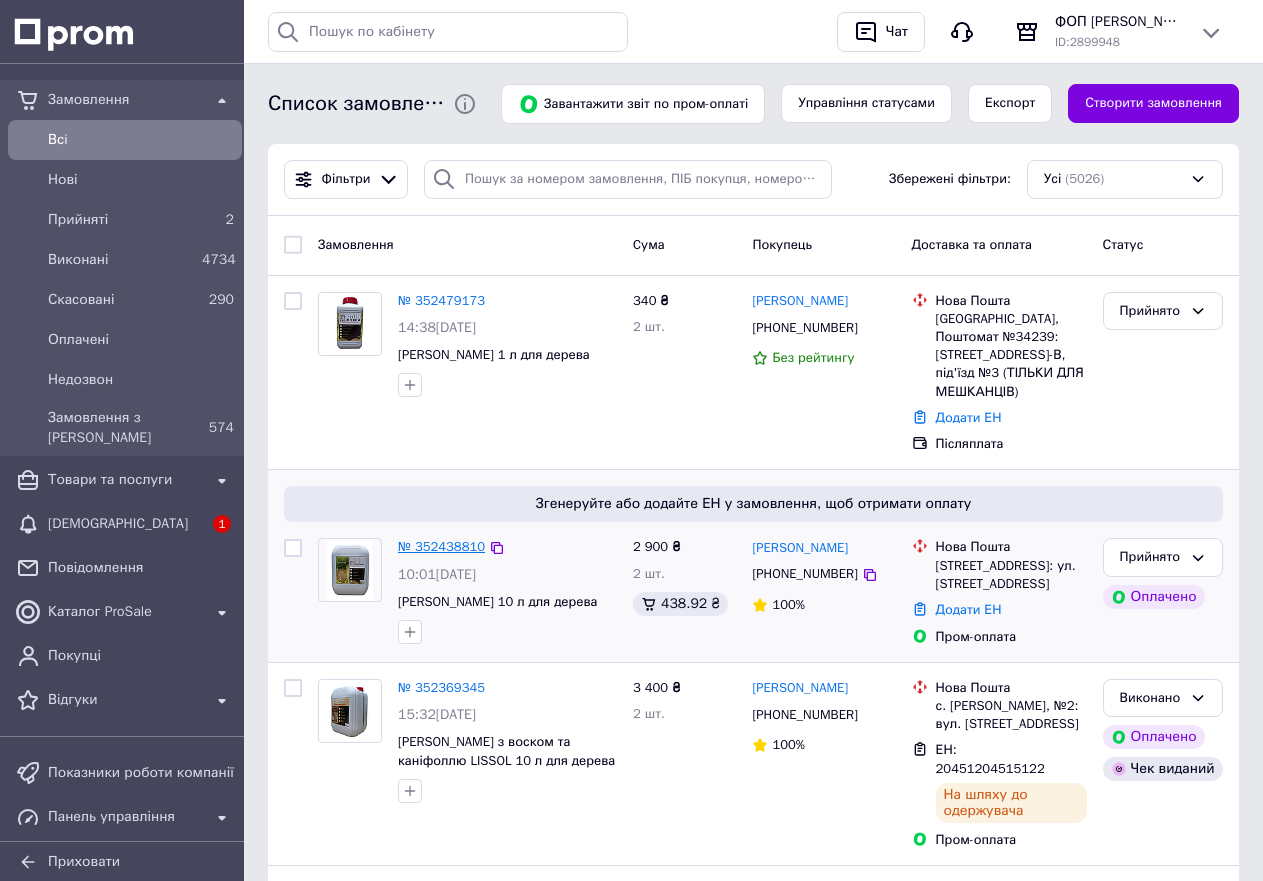 click on "№ 352438810" at bounding box center [441, 546] 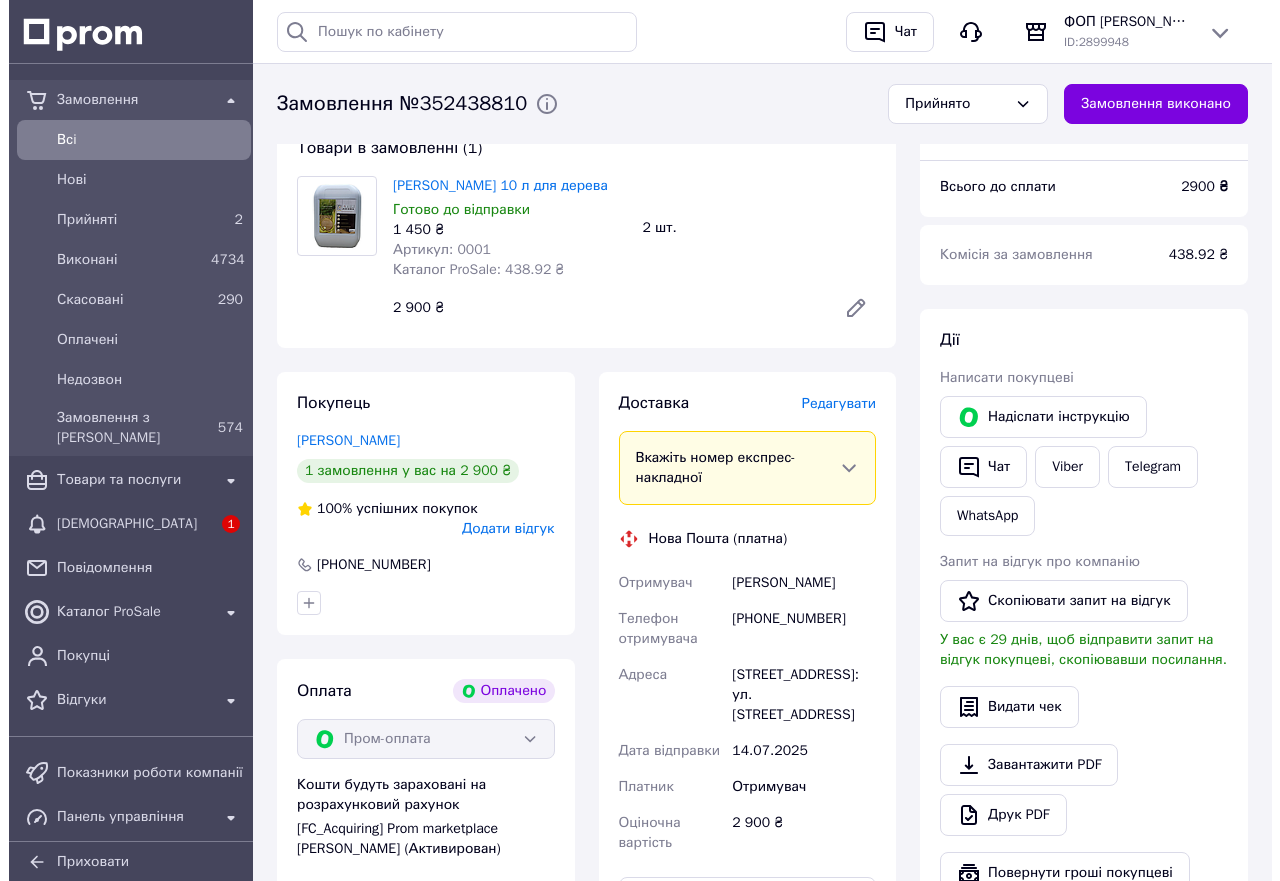 scroll, scrollTop: 200, scrollLeft: 0, axis: vertical 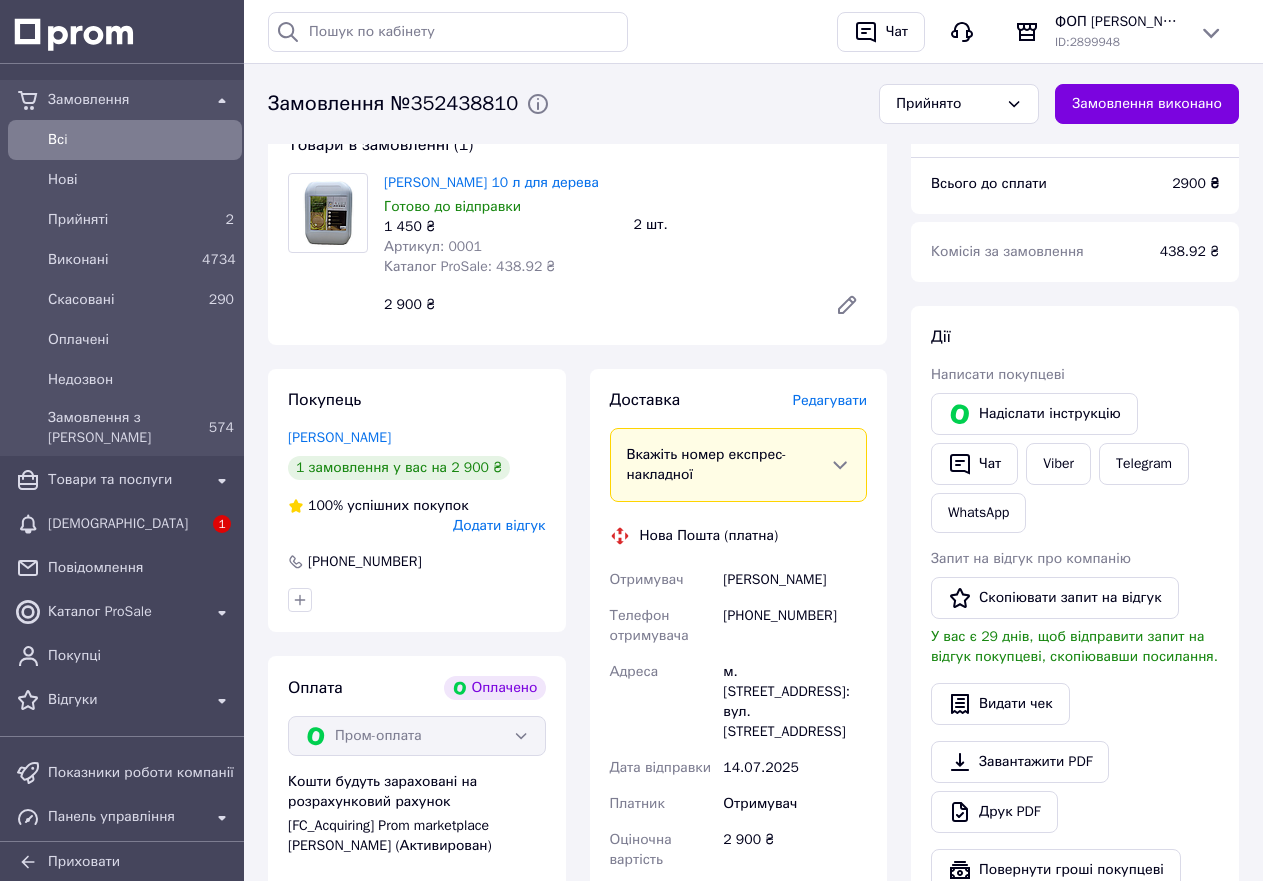 click on "Редагувати" at bounding box center [830, 400] 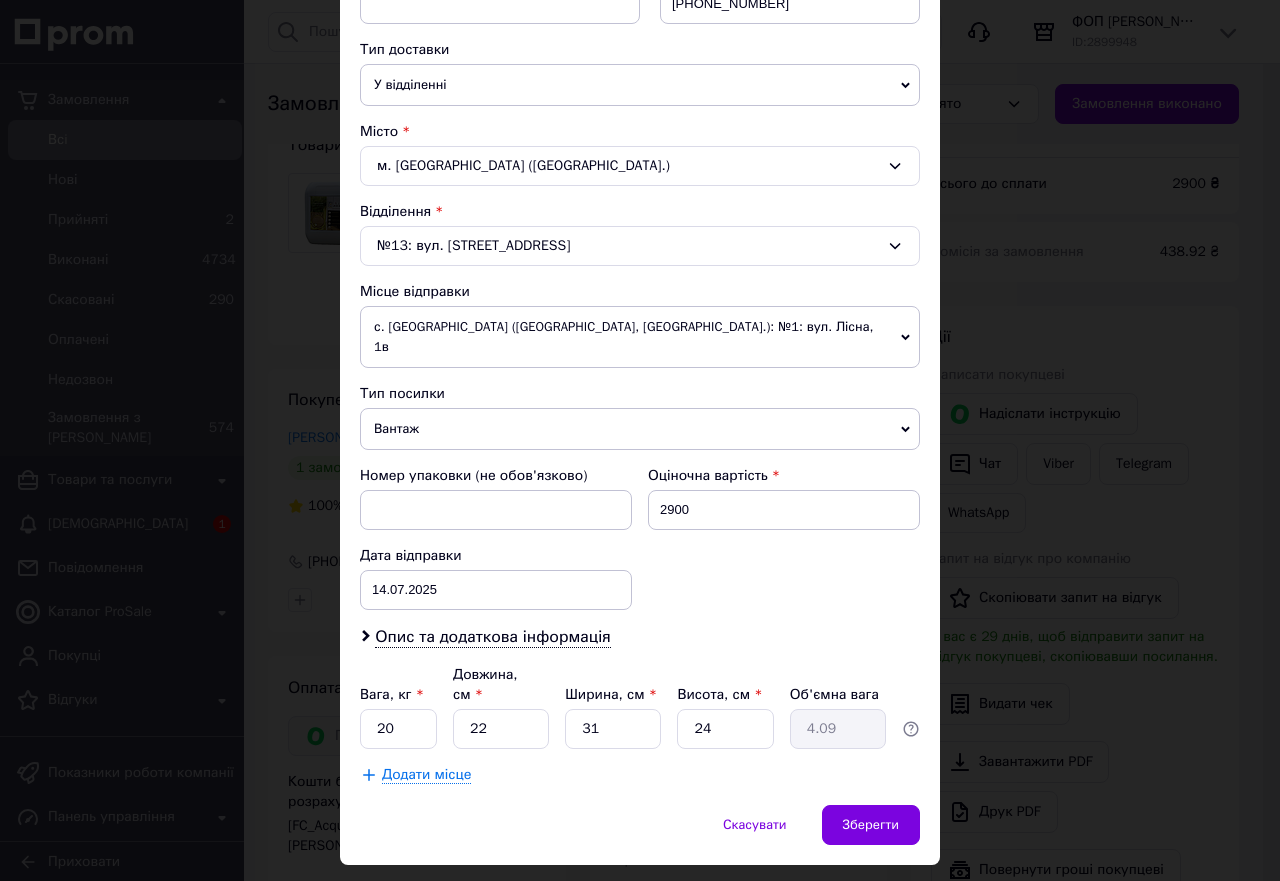 scroll, scrollTop: 447, scrollLeft: 0, axis: vertical 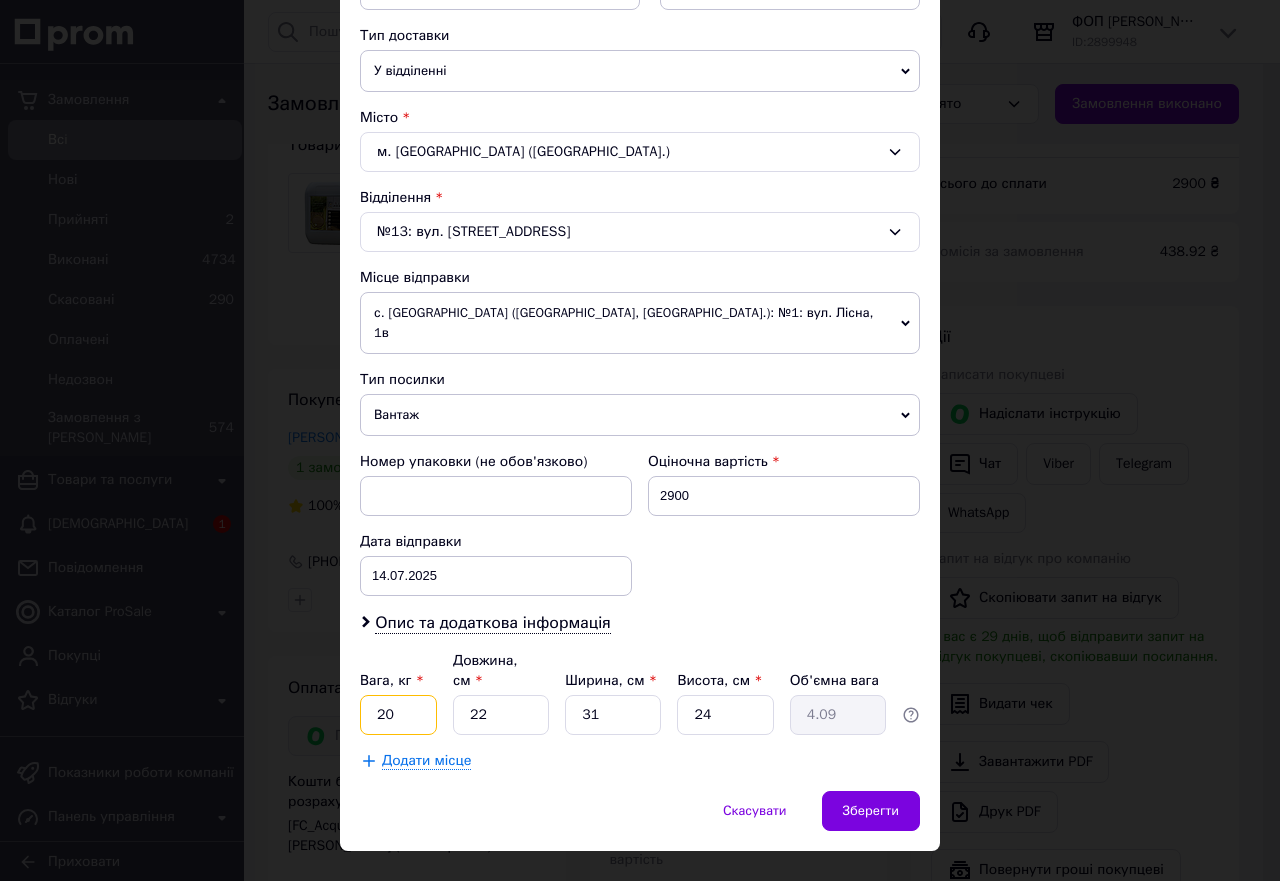 drag, startPoint x: 396, startPoint y: 673, endPoint x: 365, endPoint y: 673, distance: 31 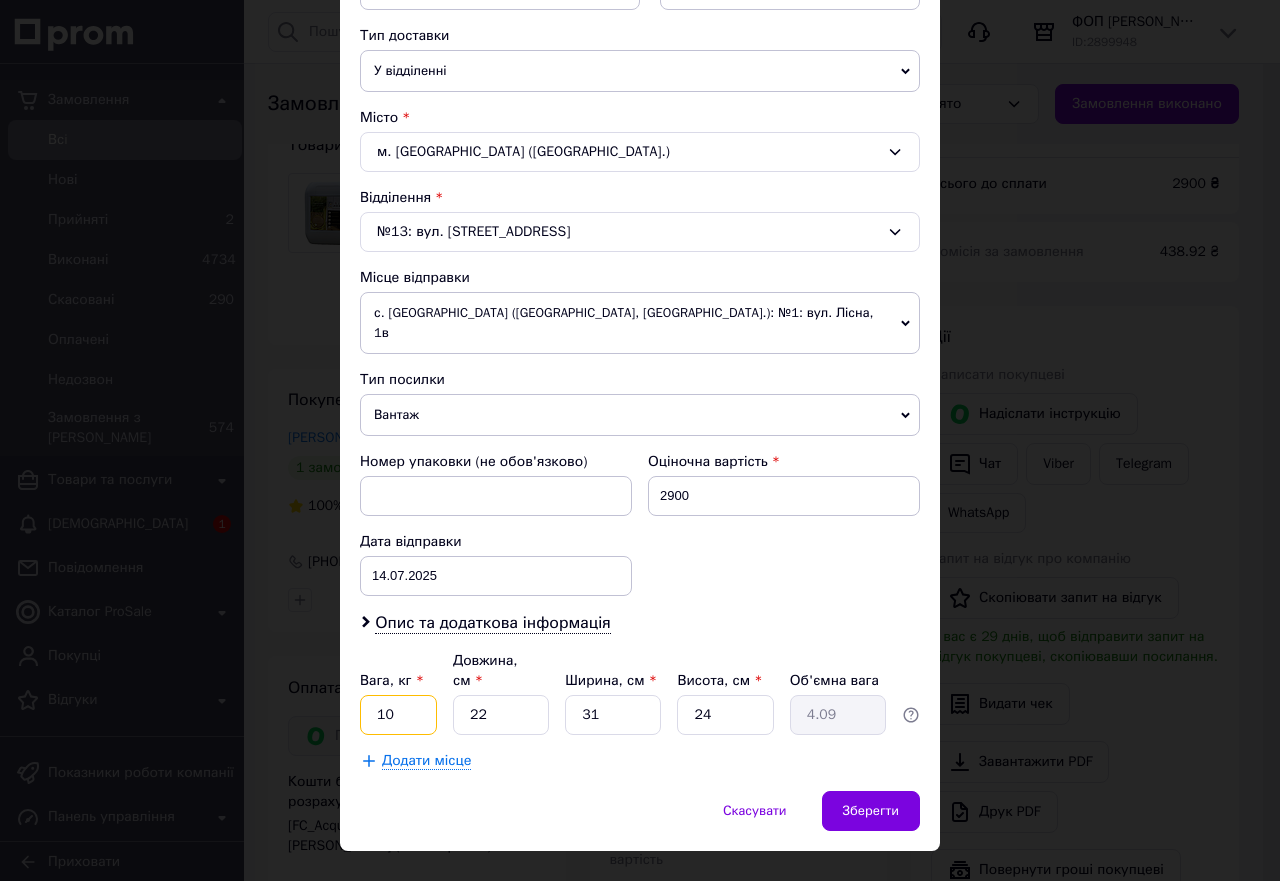 type on "10" 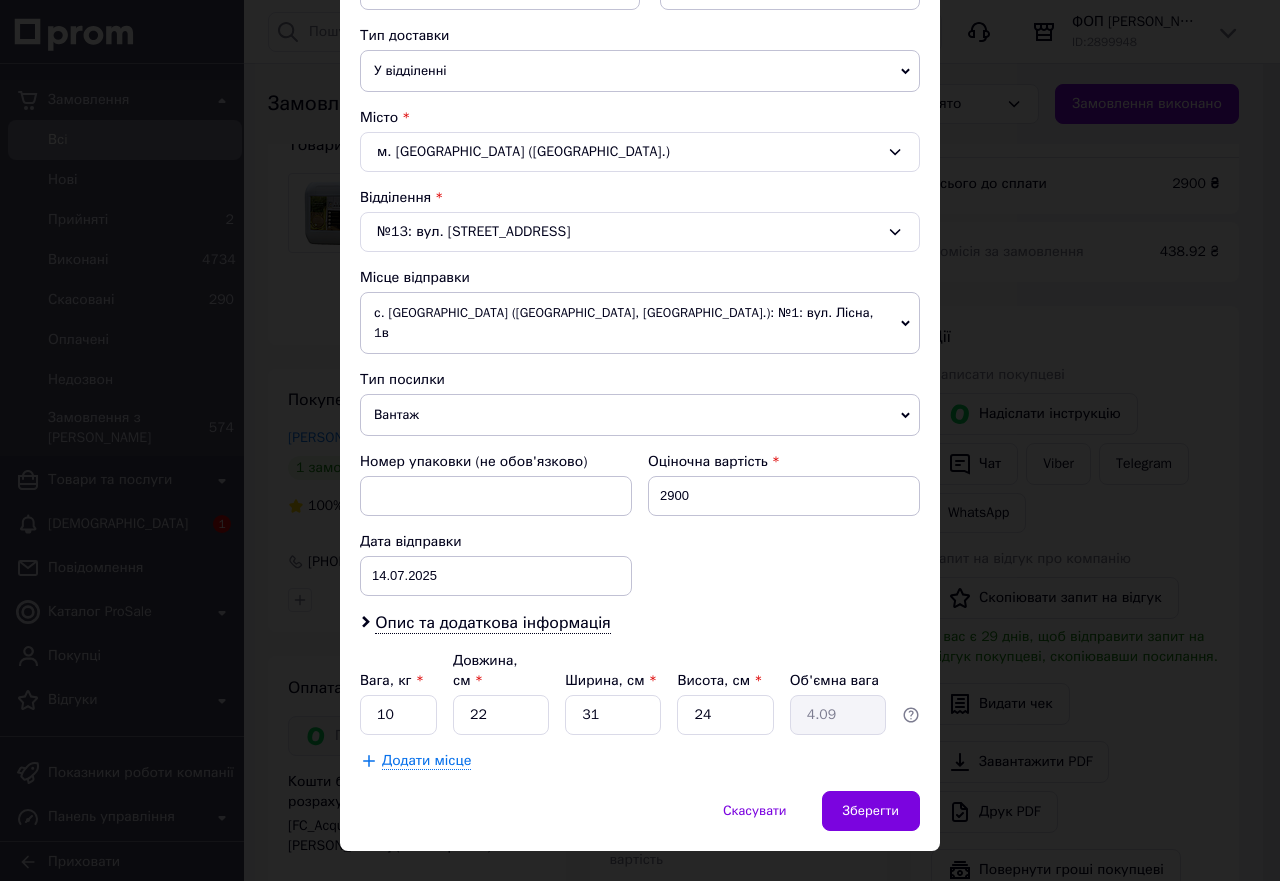 click on "Скасувати   Зберегти" at bounding box center [640, 821] 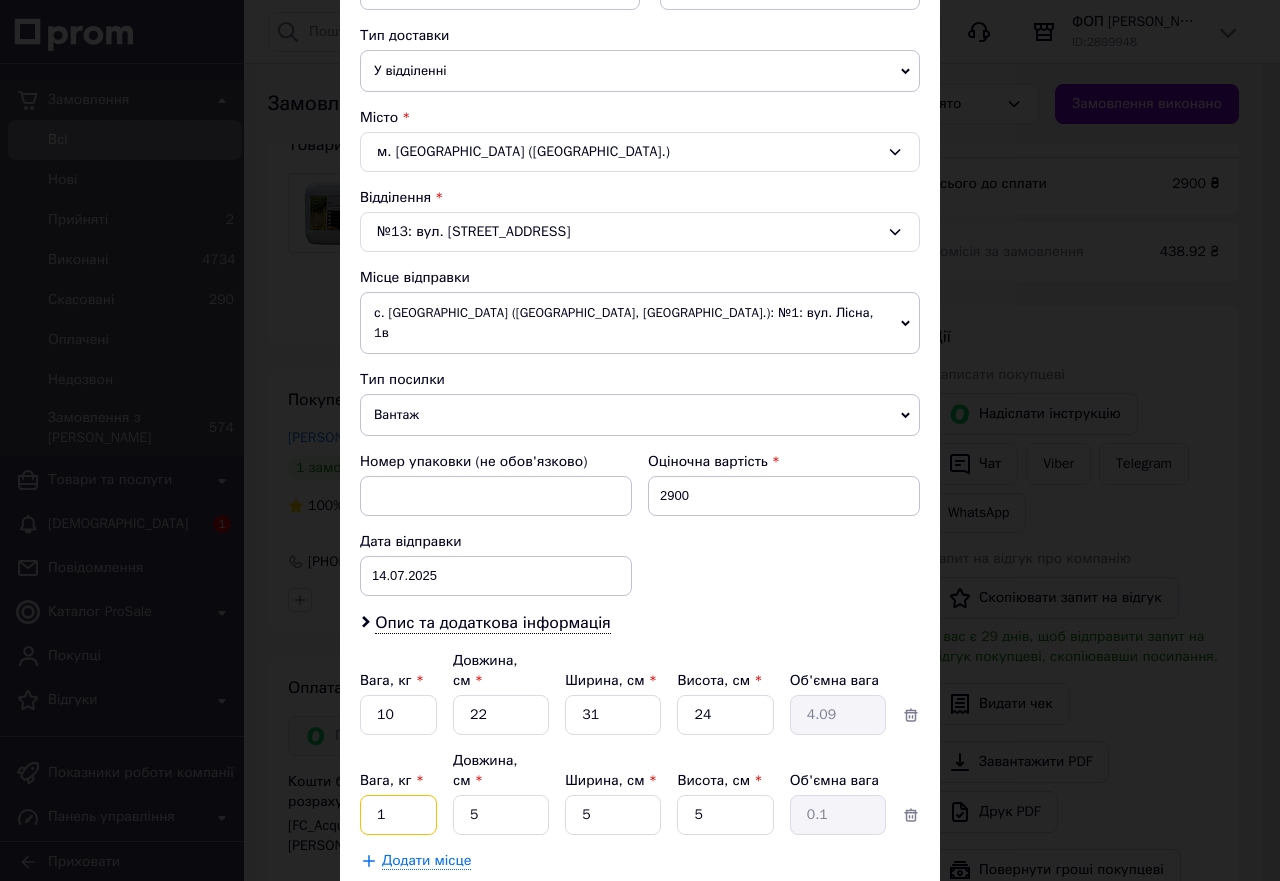 click on "1" at bounding box center (398, 715) 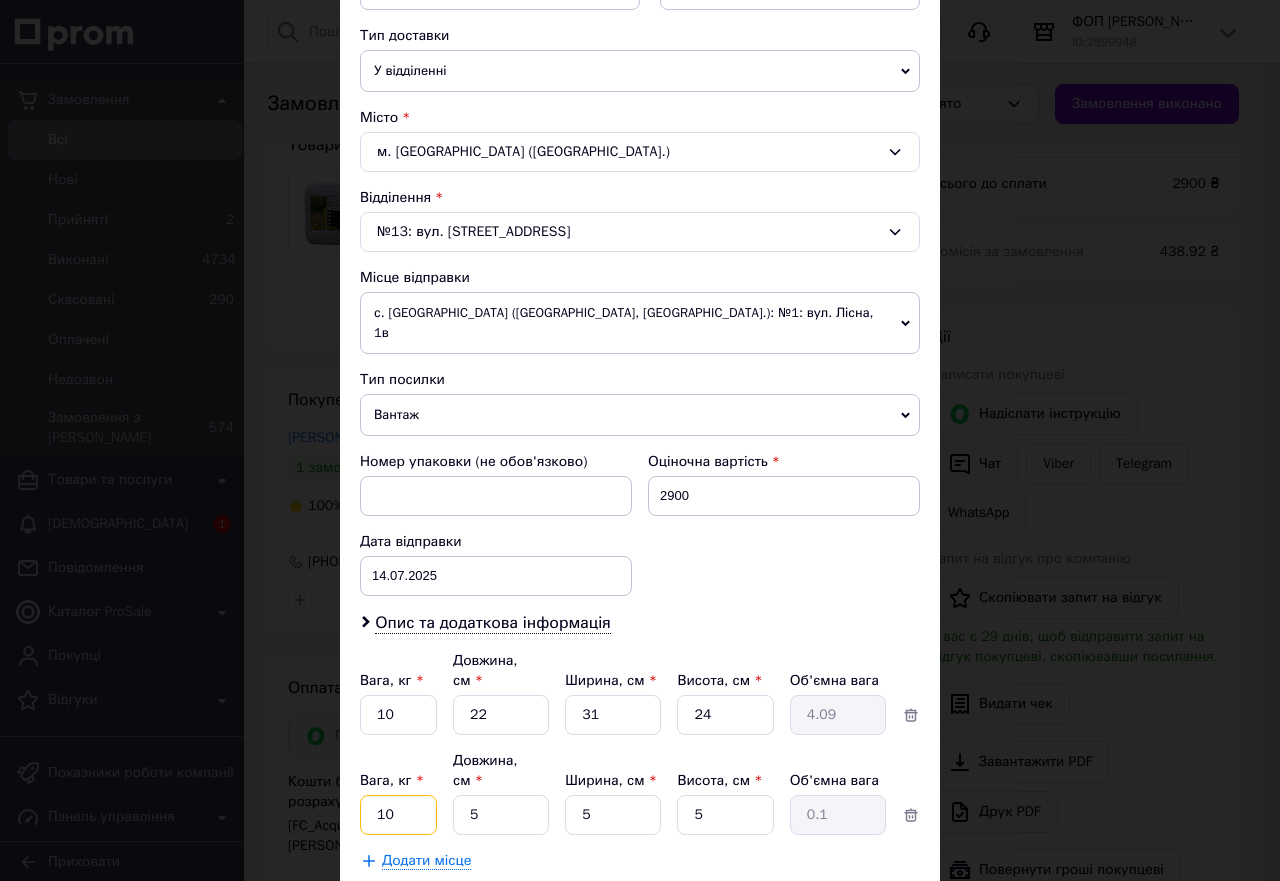 type on "10" 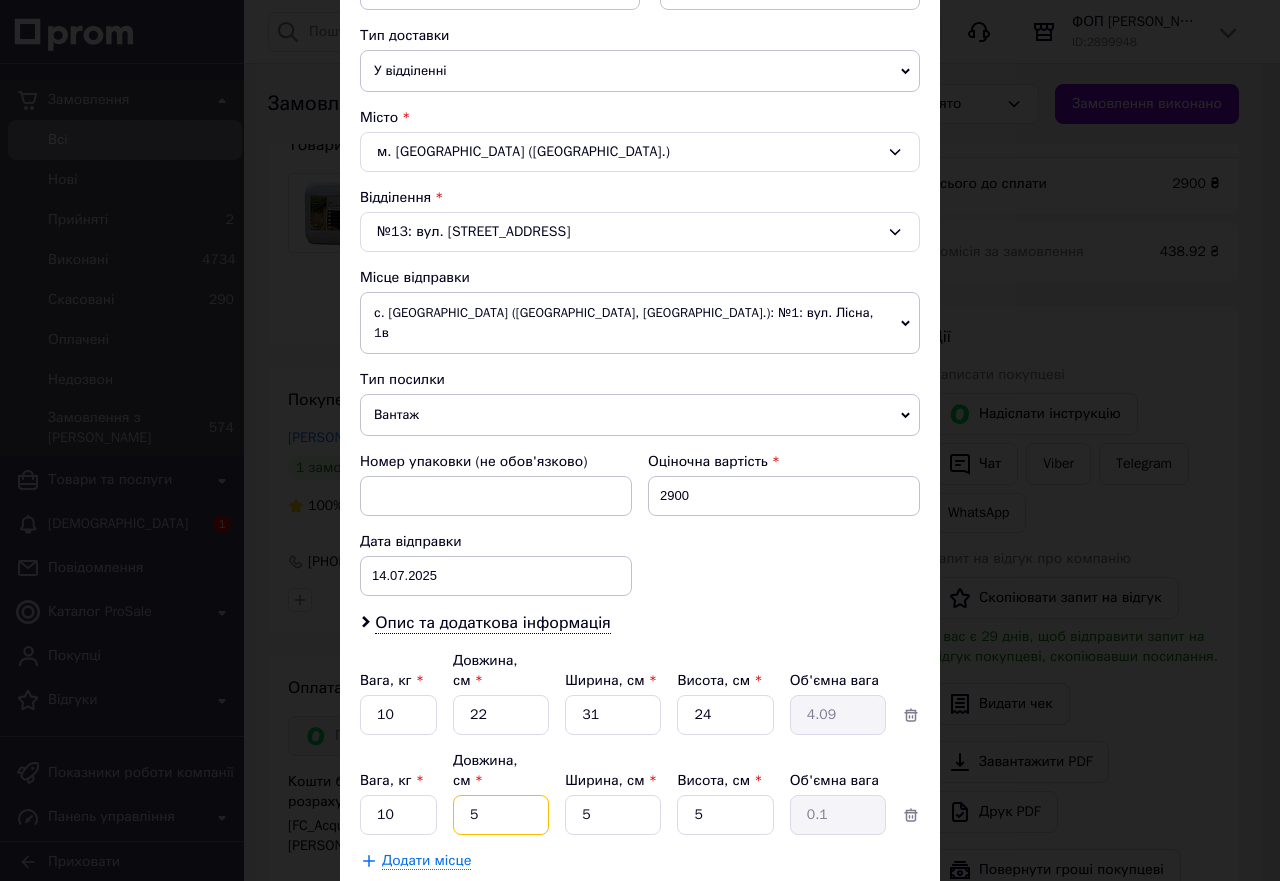 click on "5" at bounding box center (501, 715) 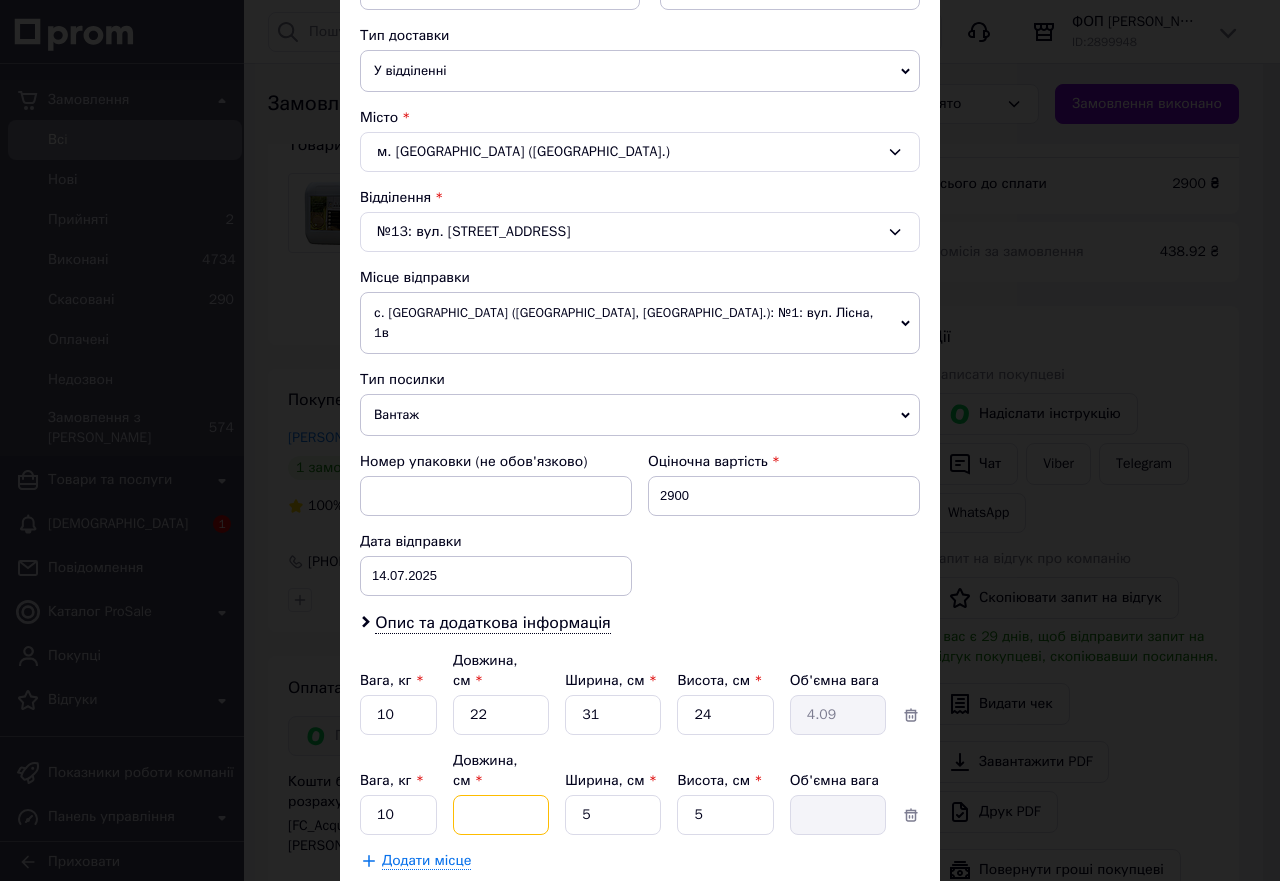 type on "2" 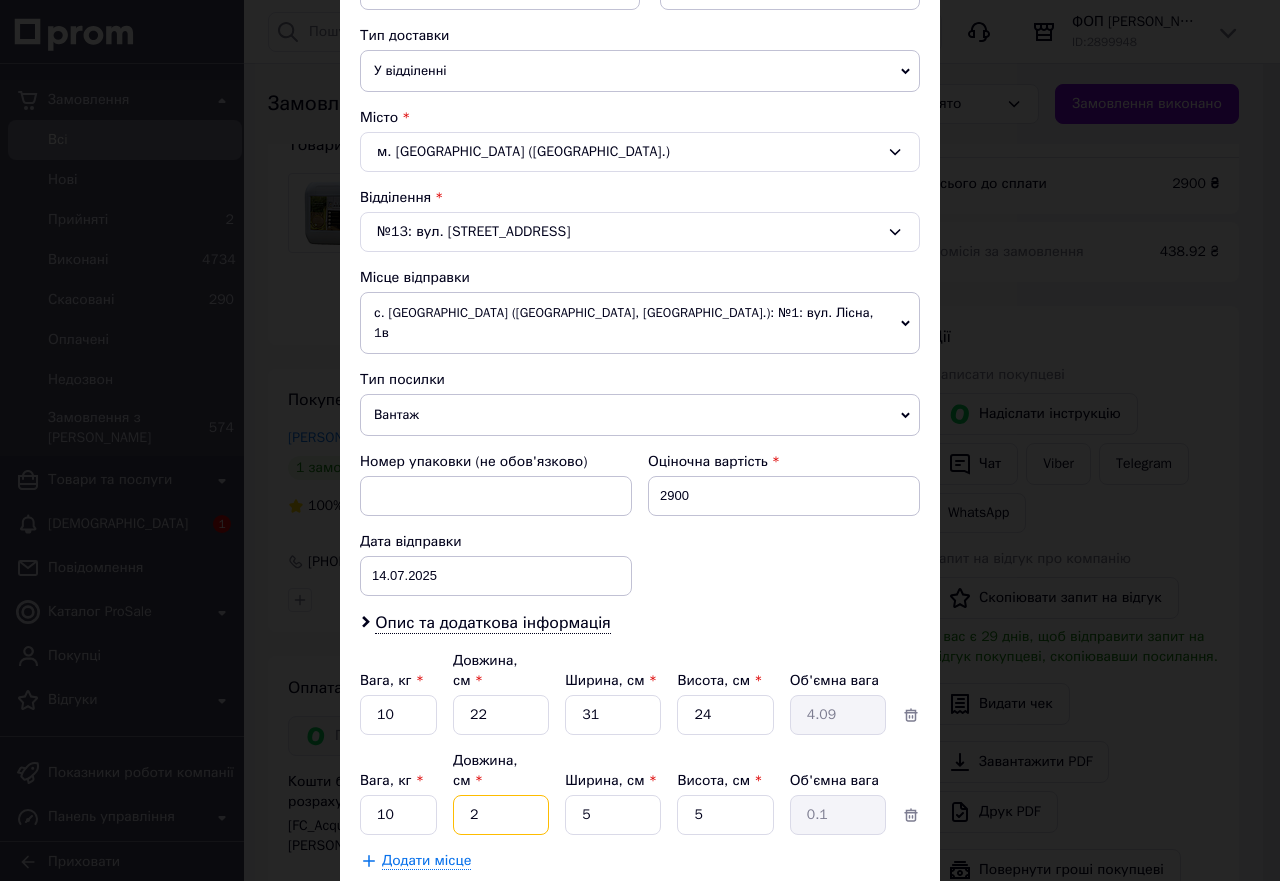 type on "22" 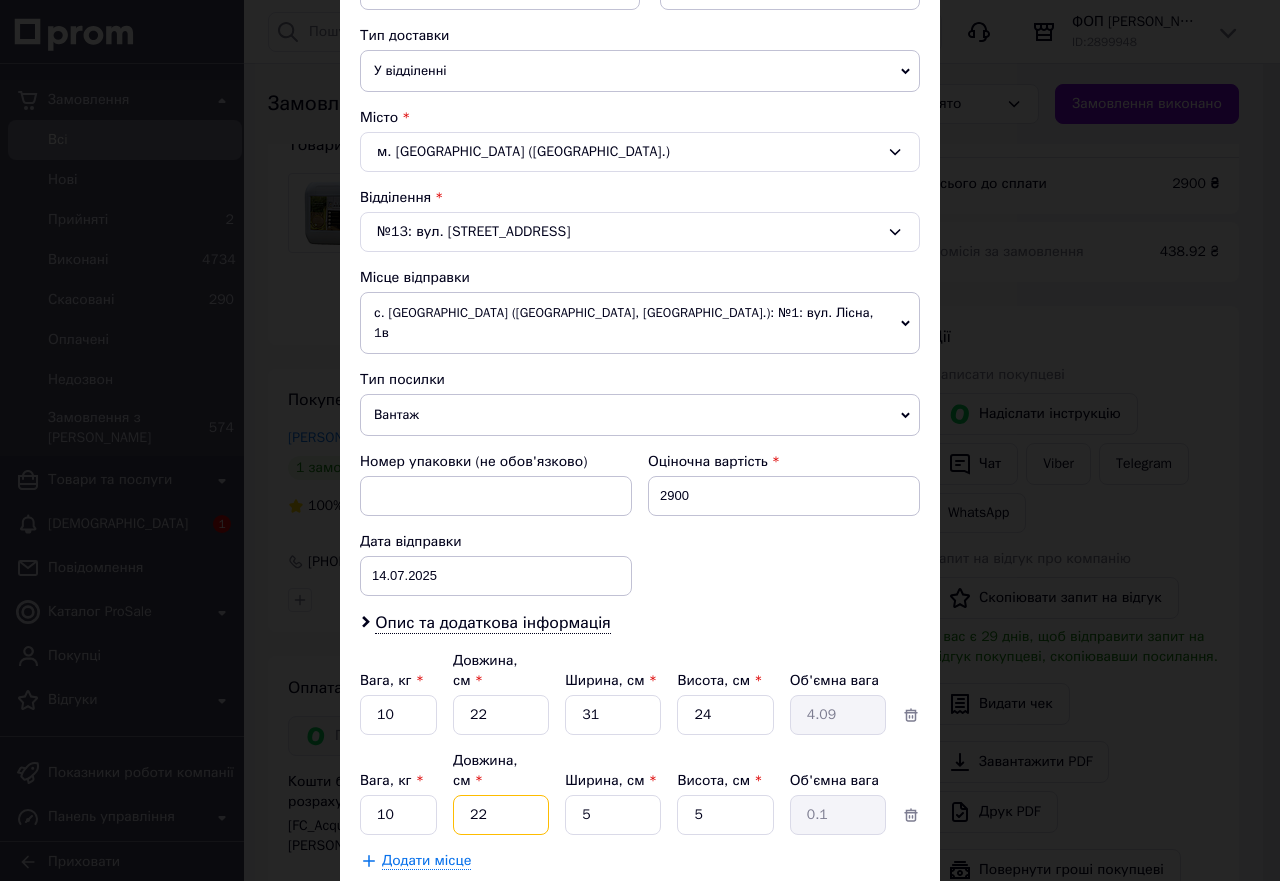type on "0.14" 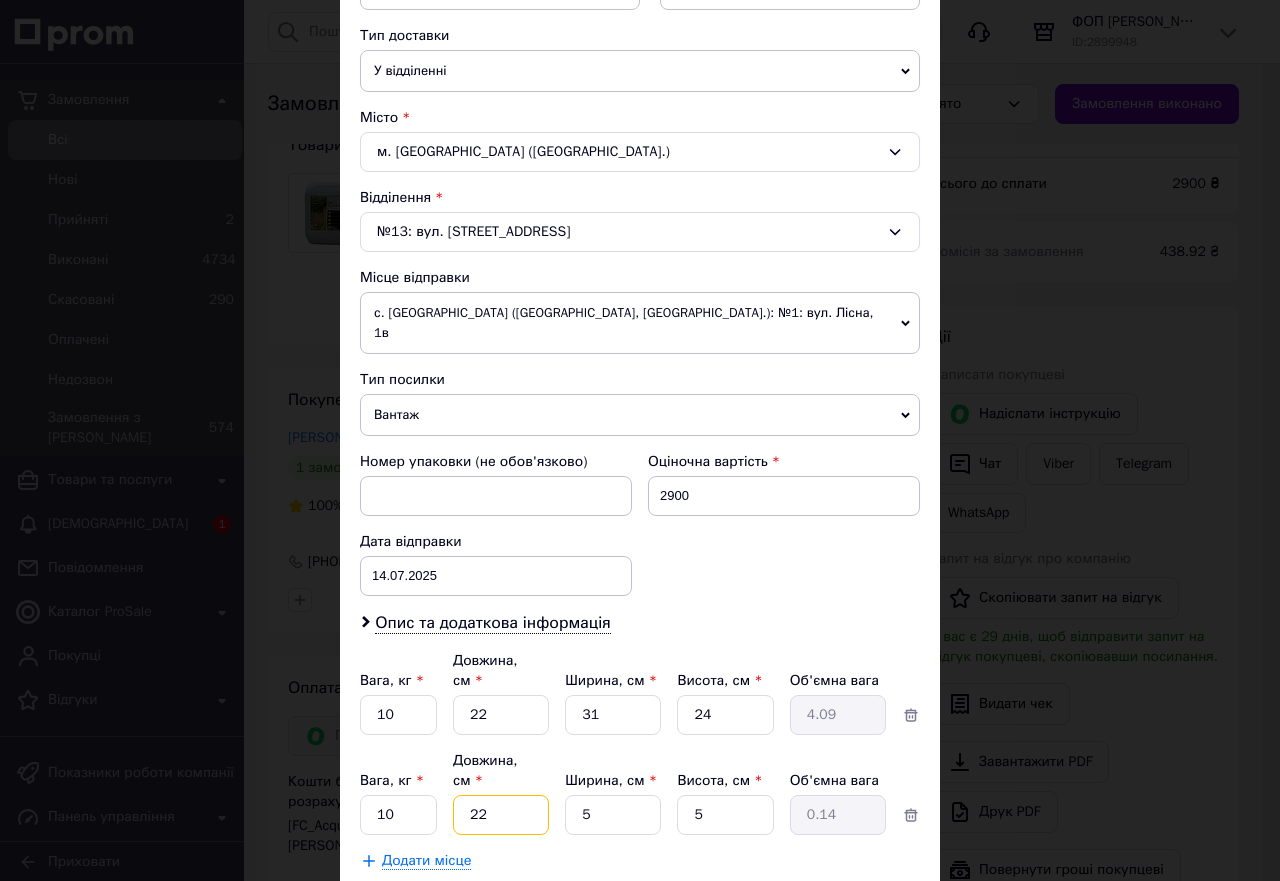 type on "22" 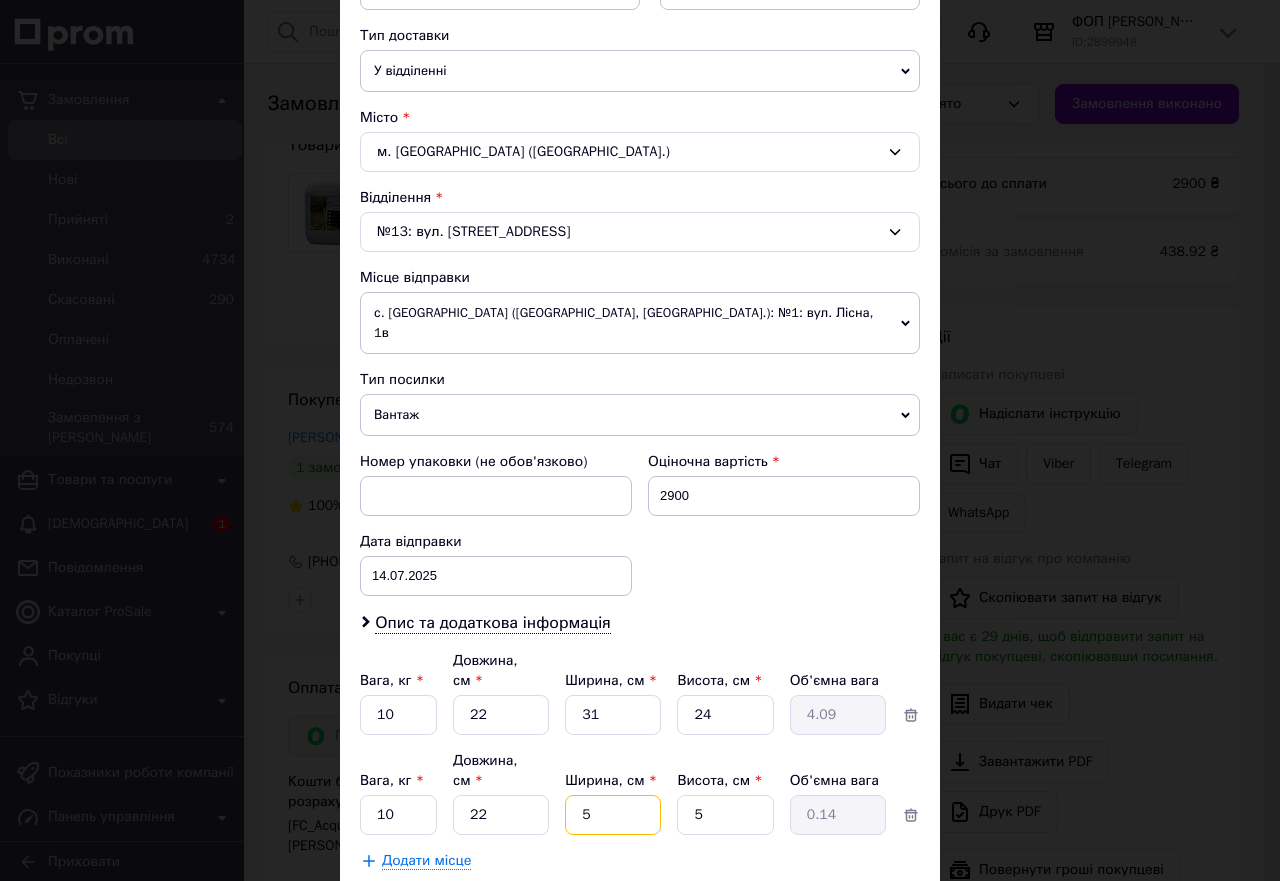 click on "5" at bounding box center [613, 715] 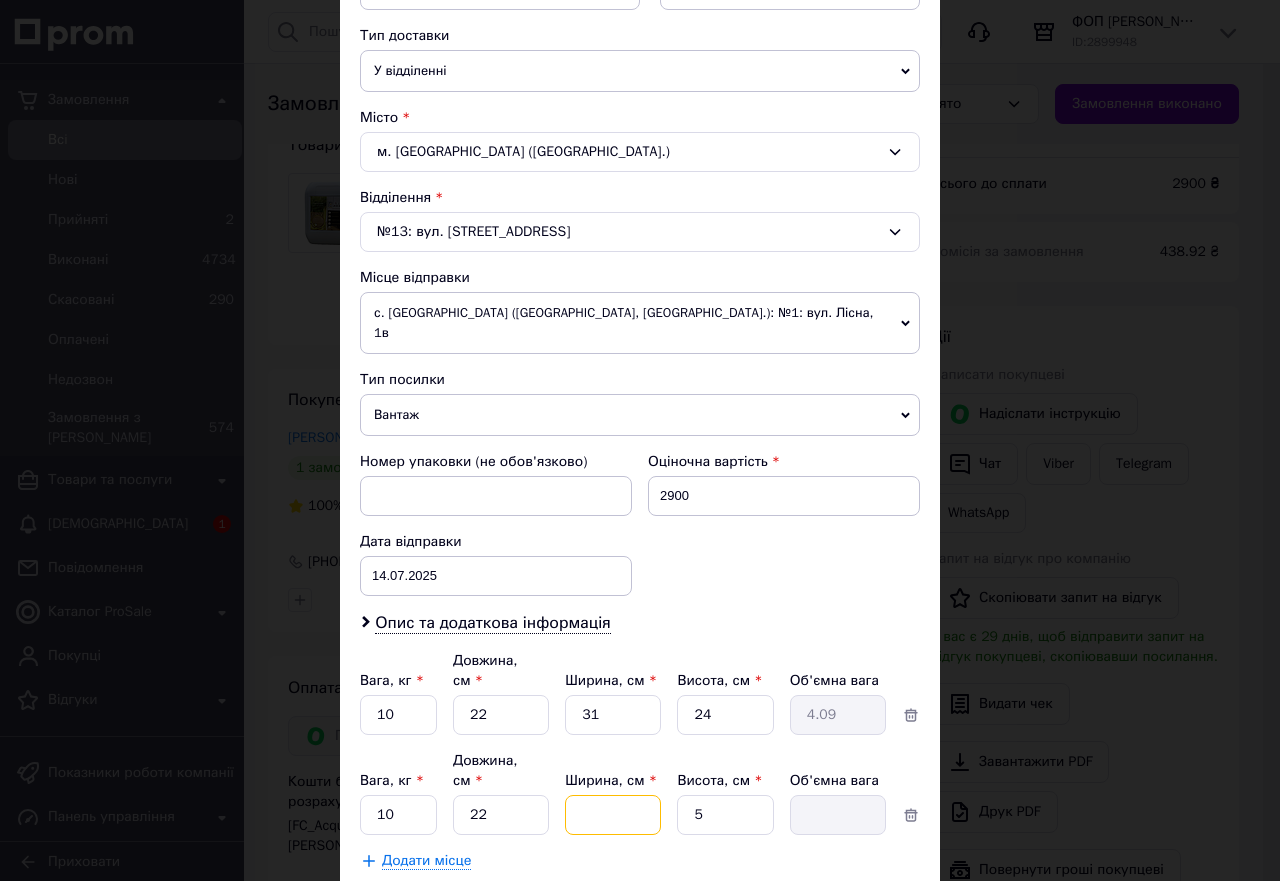 type on "3" 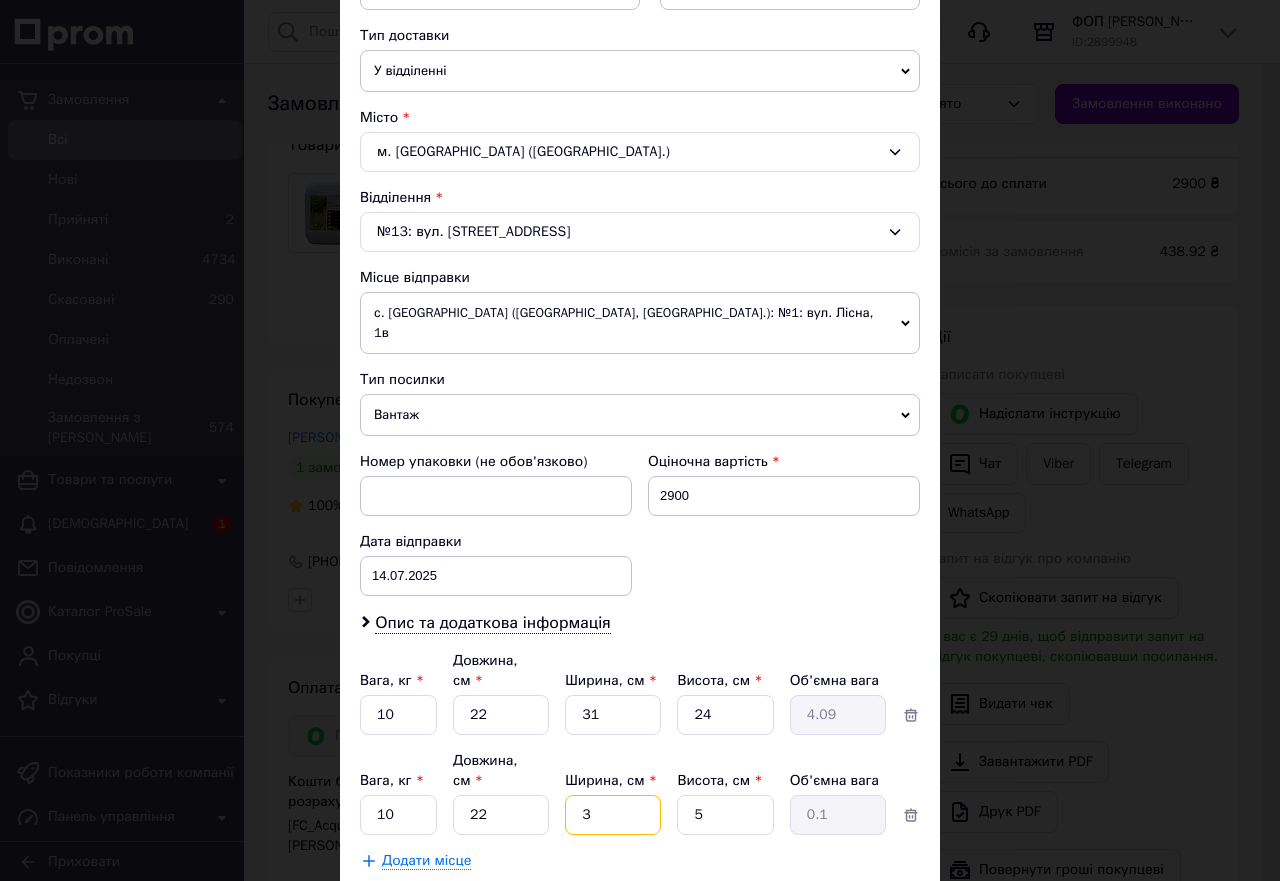 type on "31" 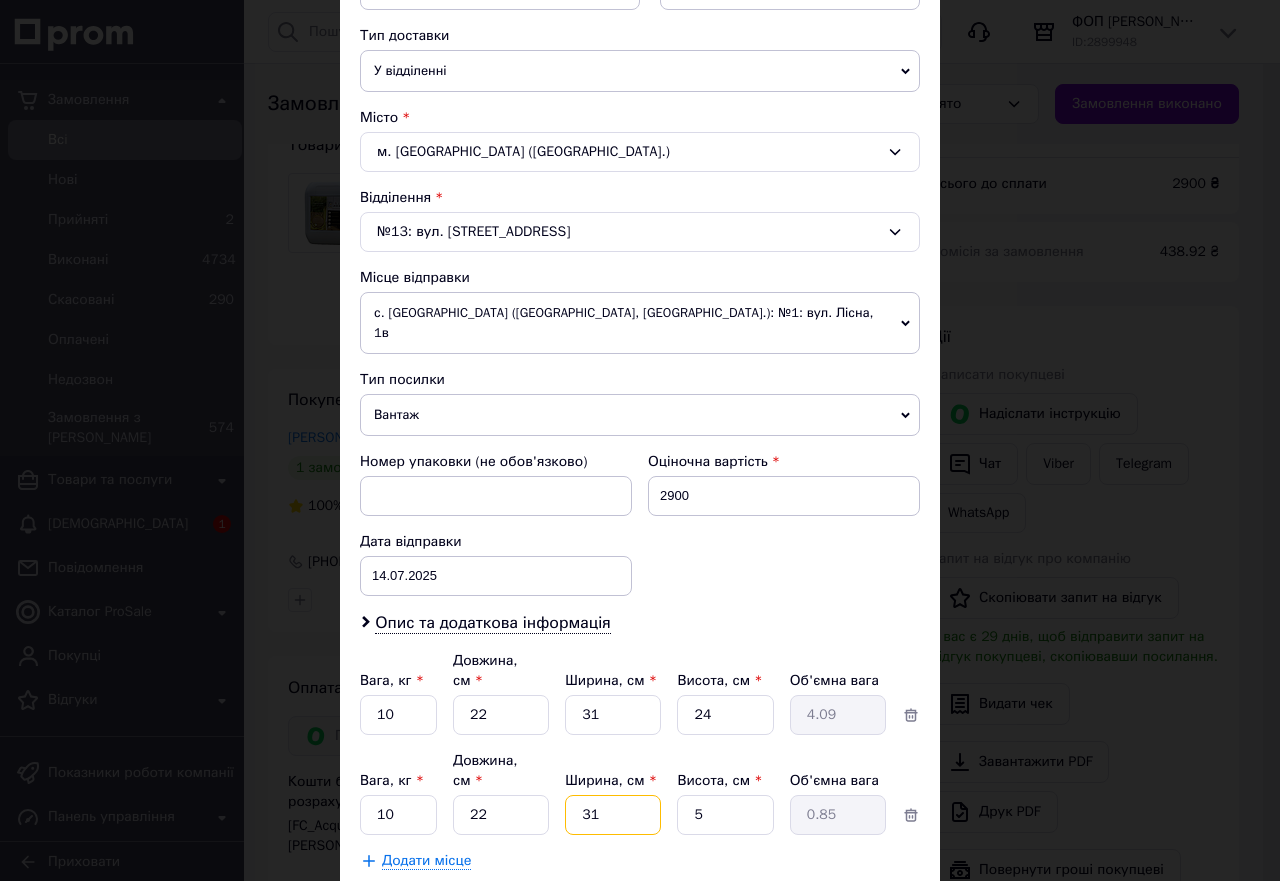 type on "31" 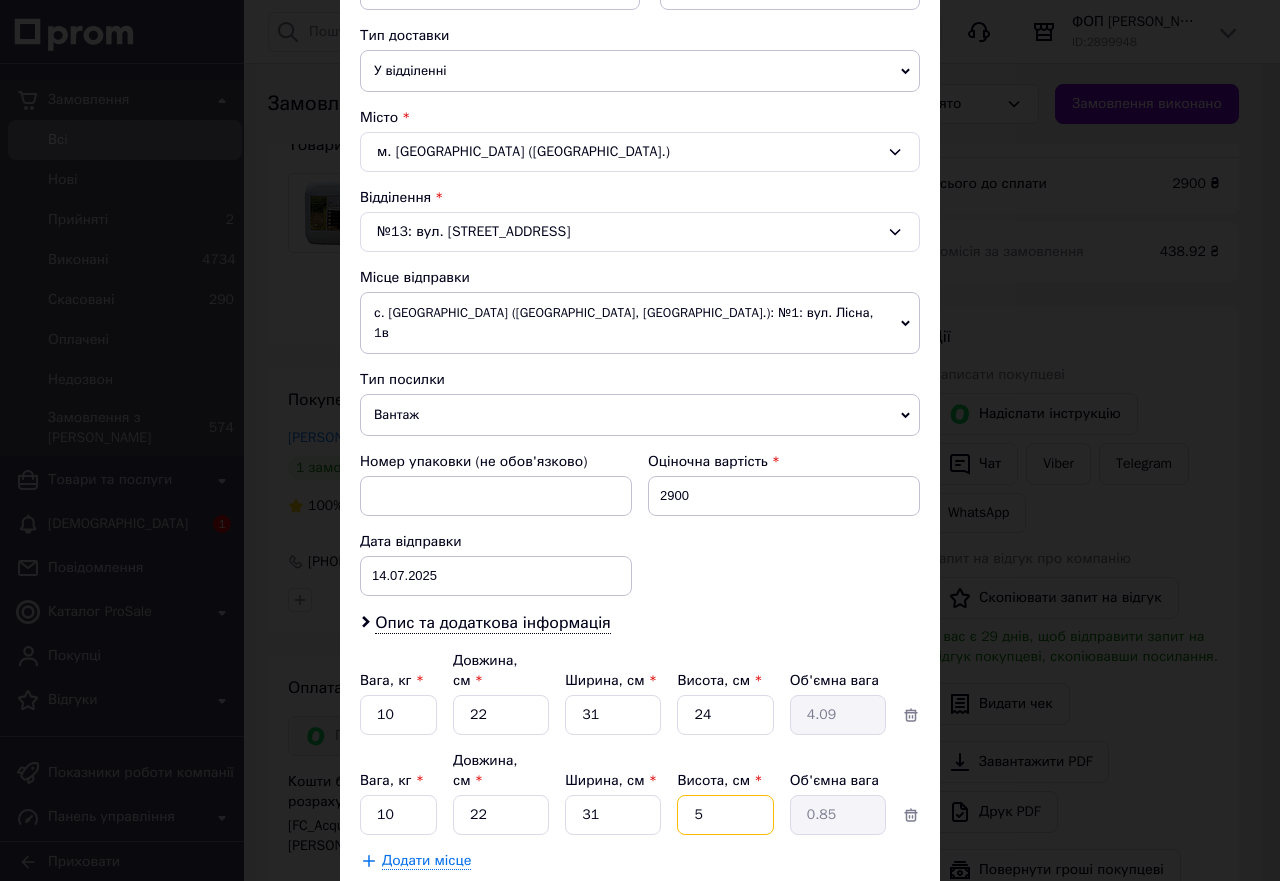 click on "5" at bounding box center [725, 715] 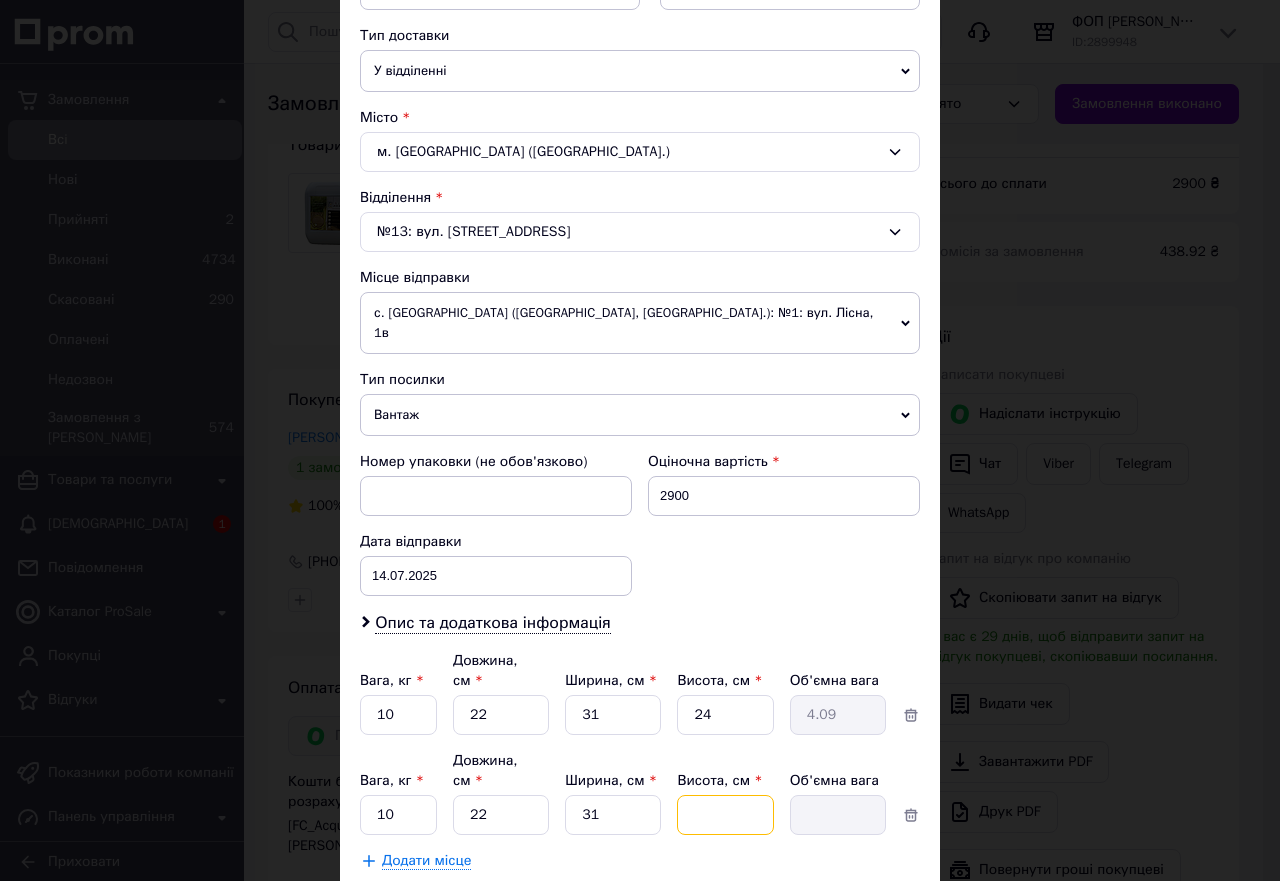 type on "2" 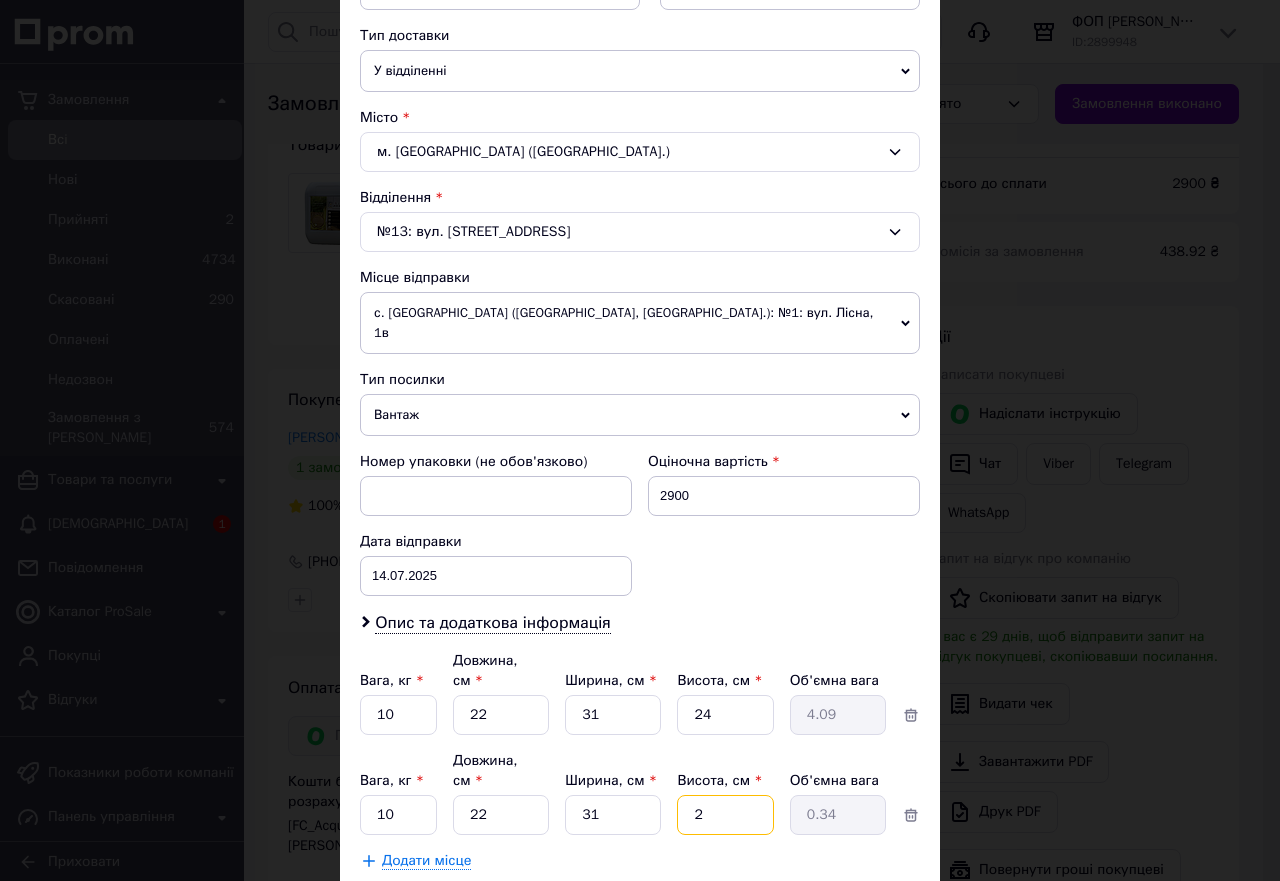 type on "24" 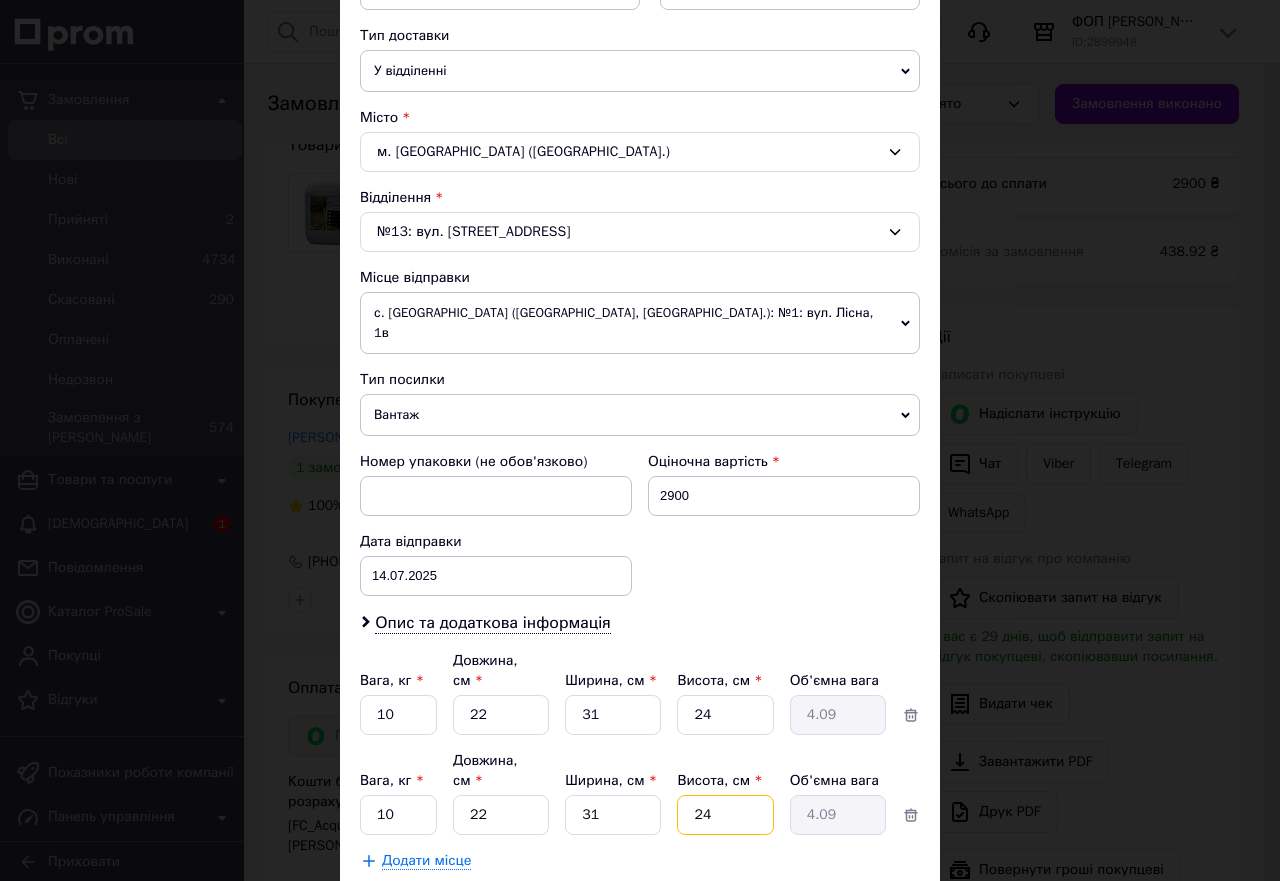 type on "24" 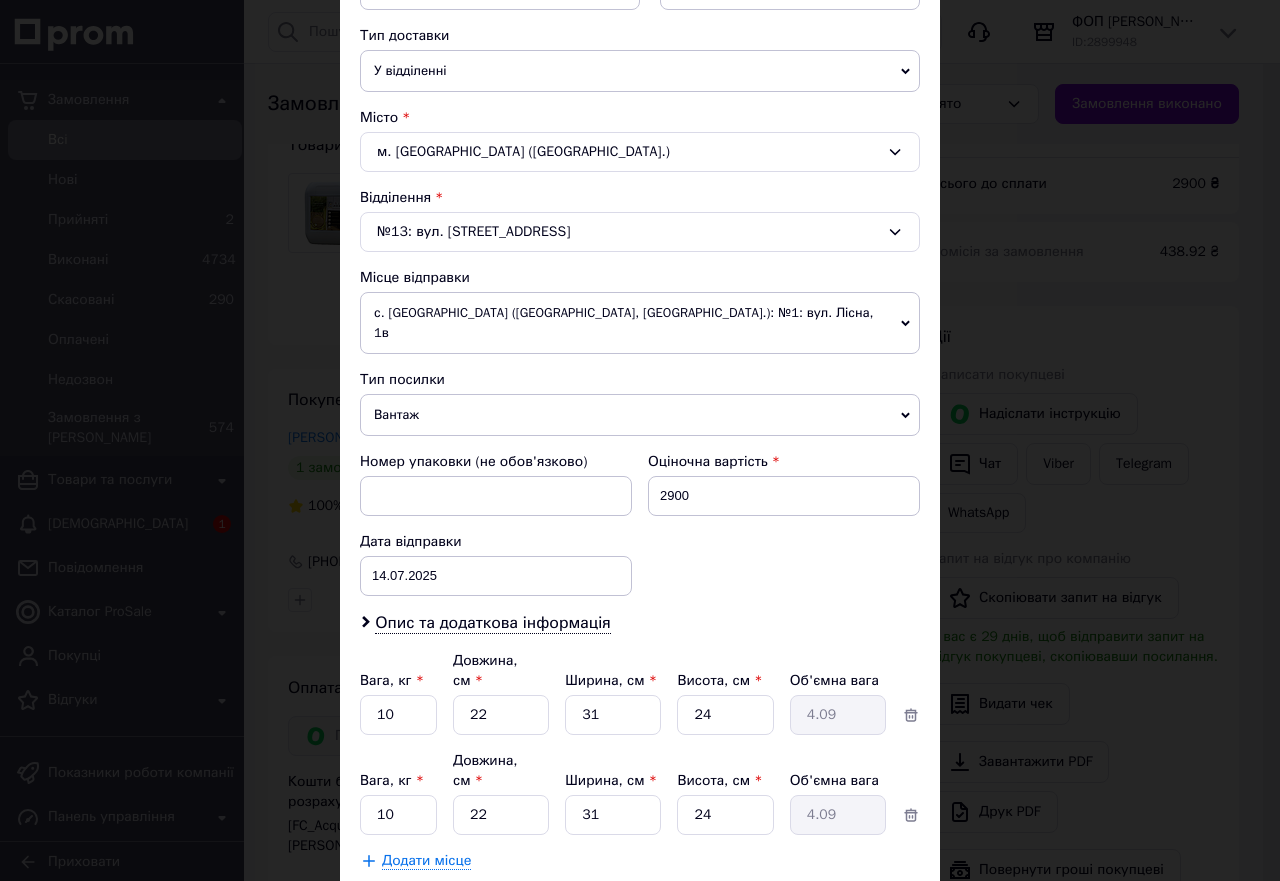 click on "Скасувати   Зберегти" at bounding box center (640, 921) 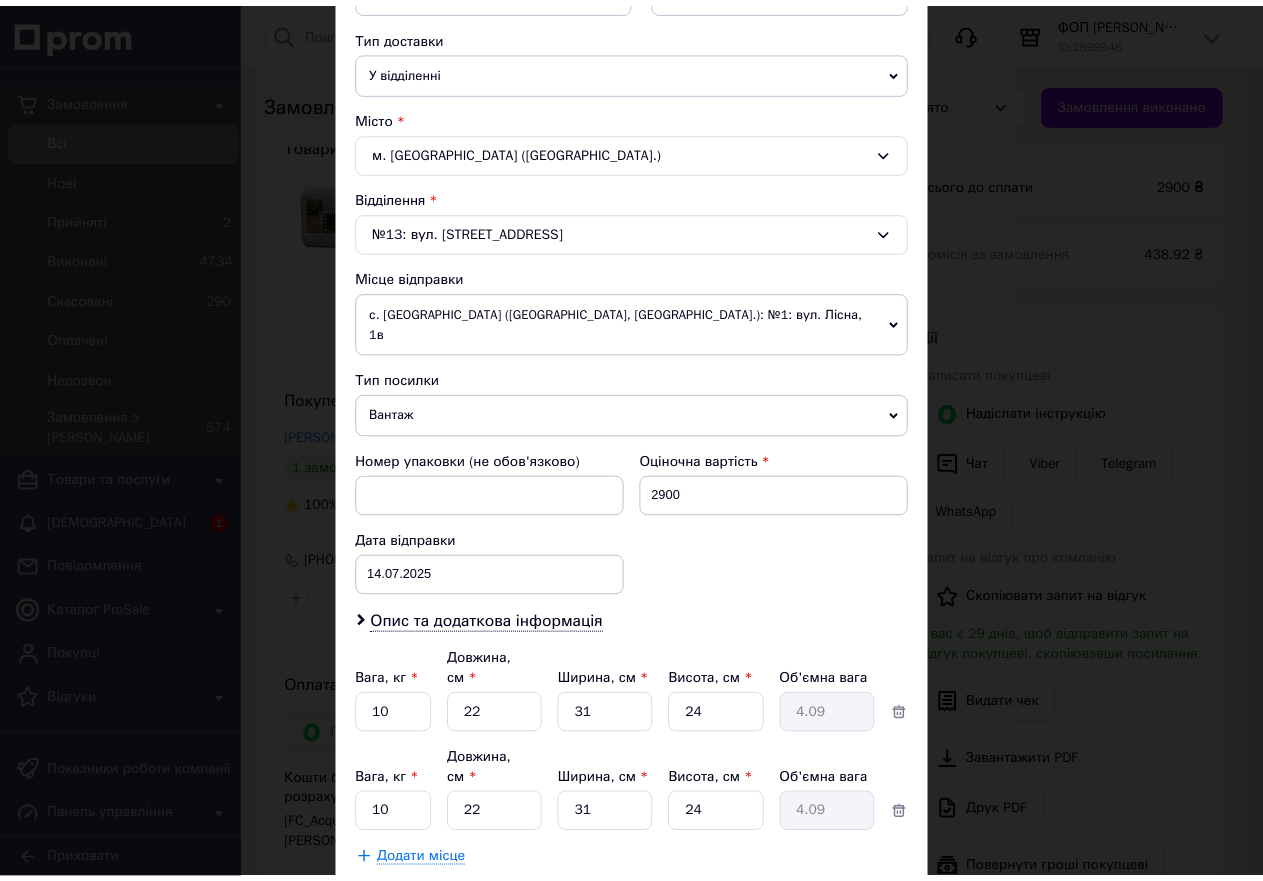 scroll, scrollTop: 527, scrollLeft: 0, axis: vertical 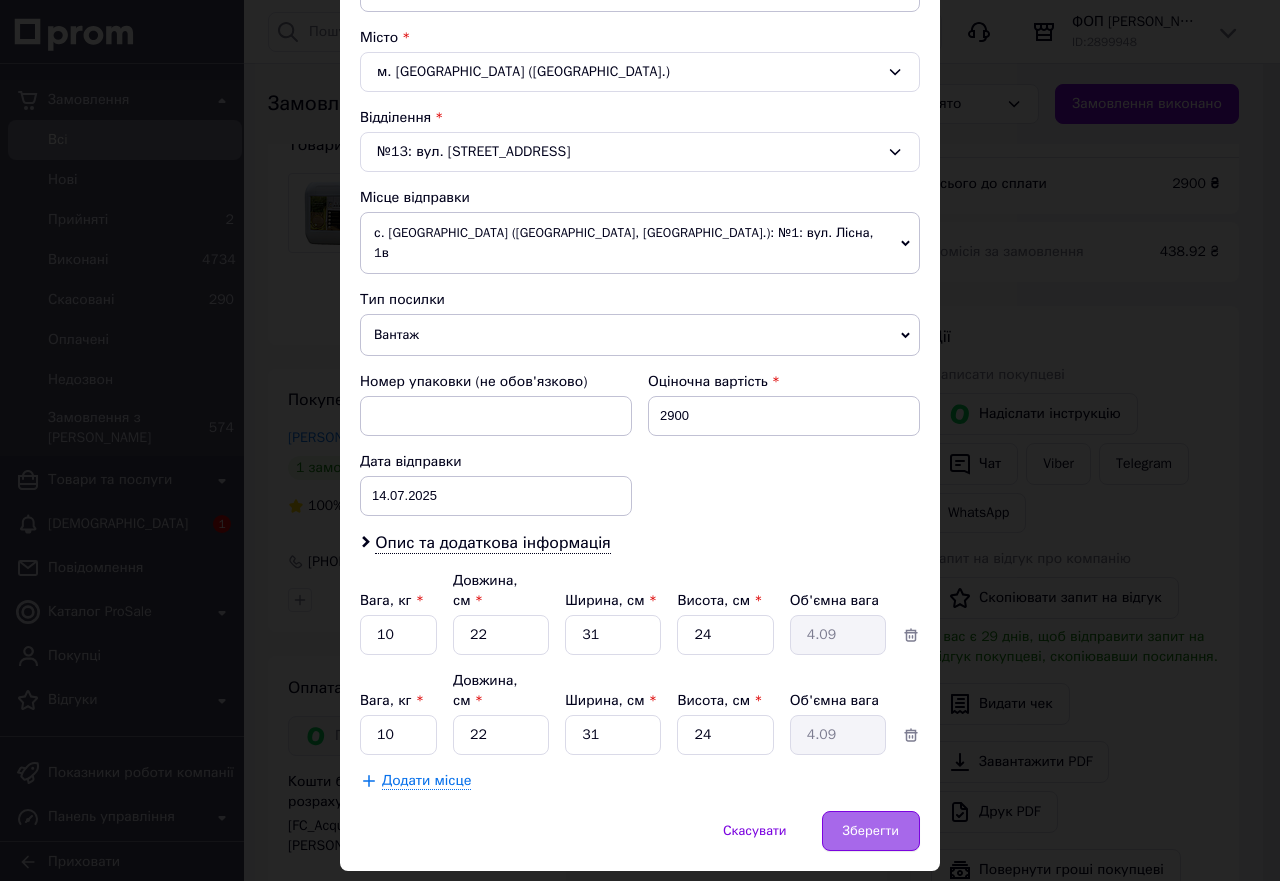 click on "Зберегти" at bounding box center (871, 831) 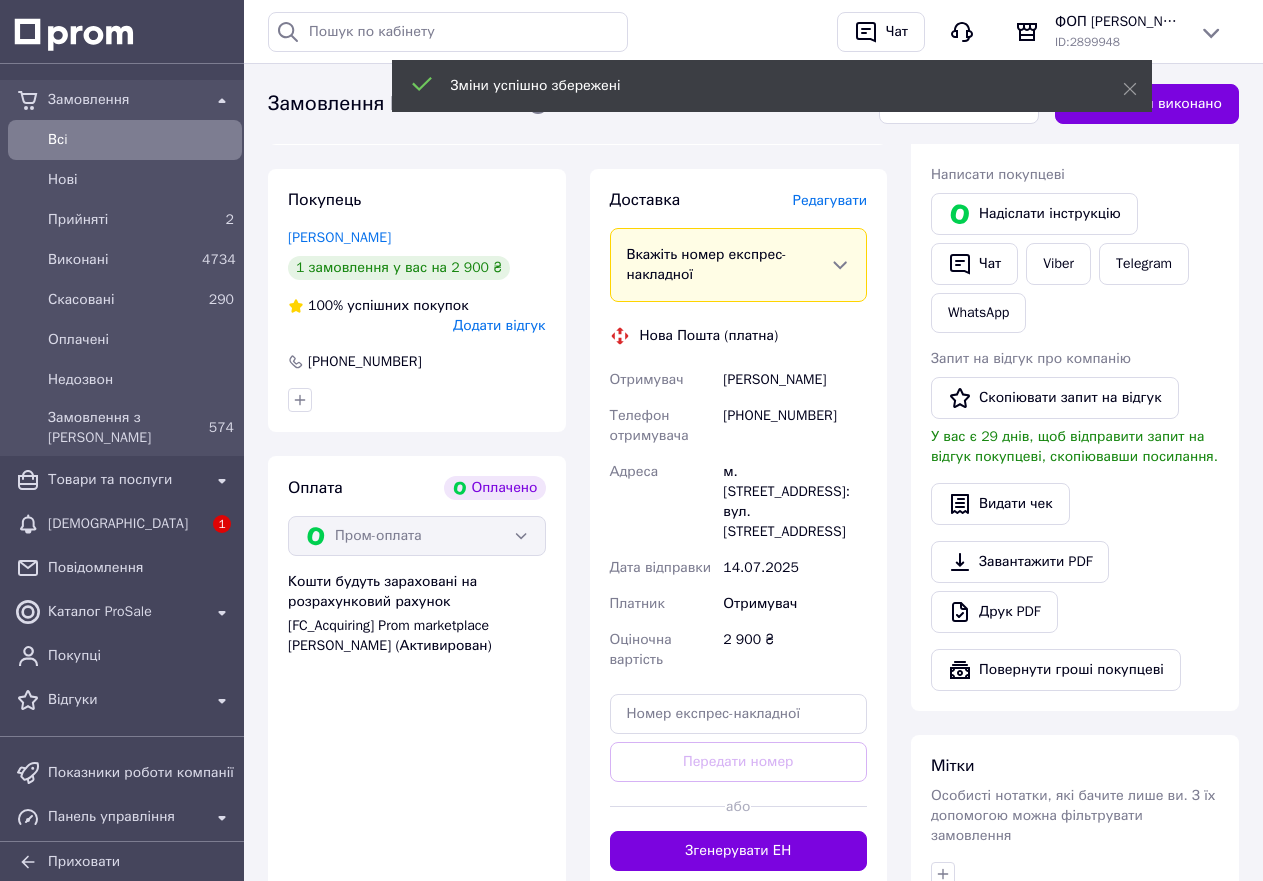 scroll, scrollTop: 500, scrollLeft: 0, axis: vertical 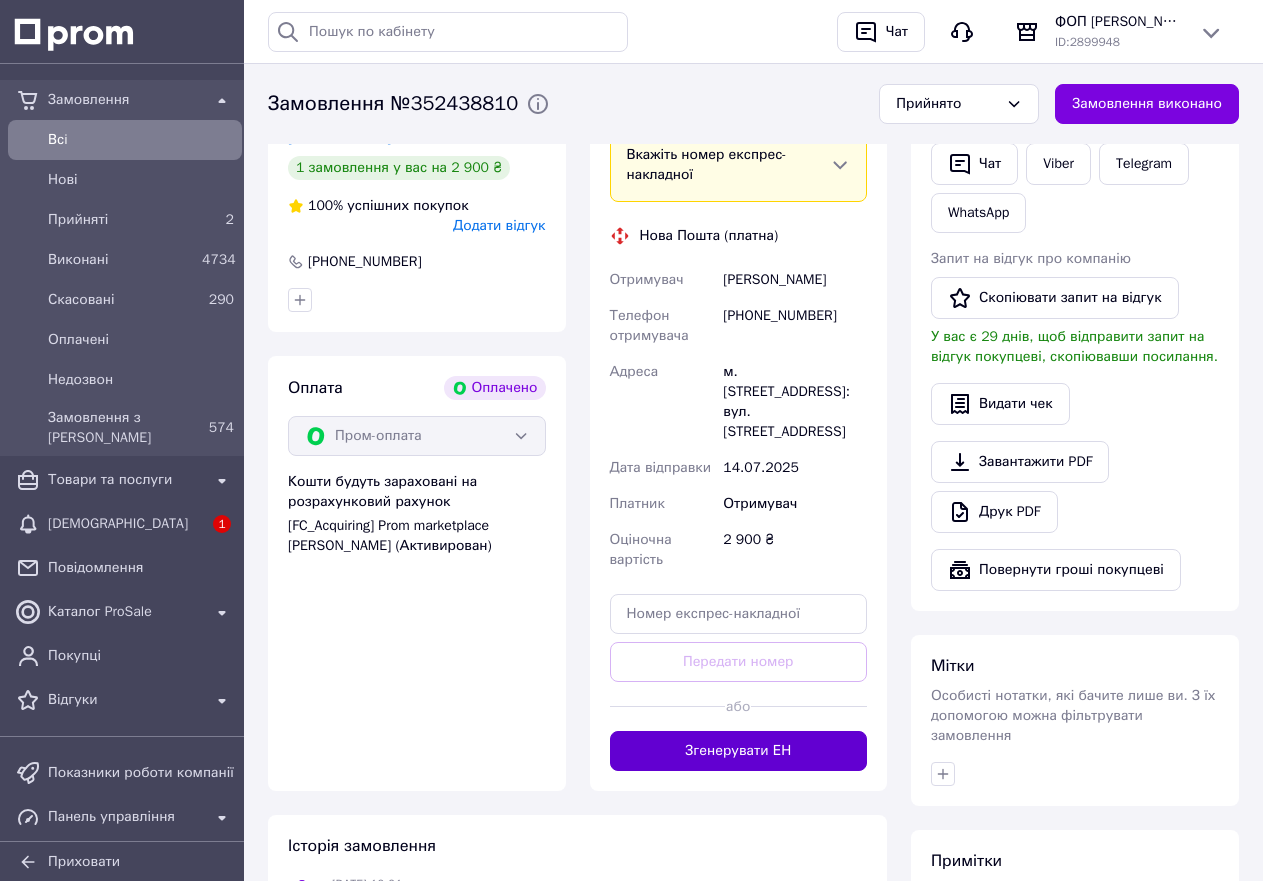 click on "Згенерувати ЕН" at bounding box center (739, 751) 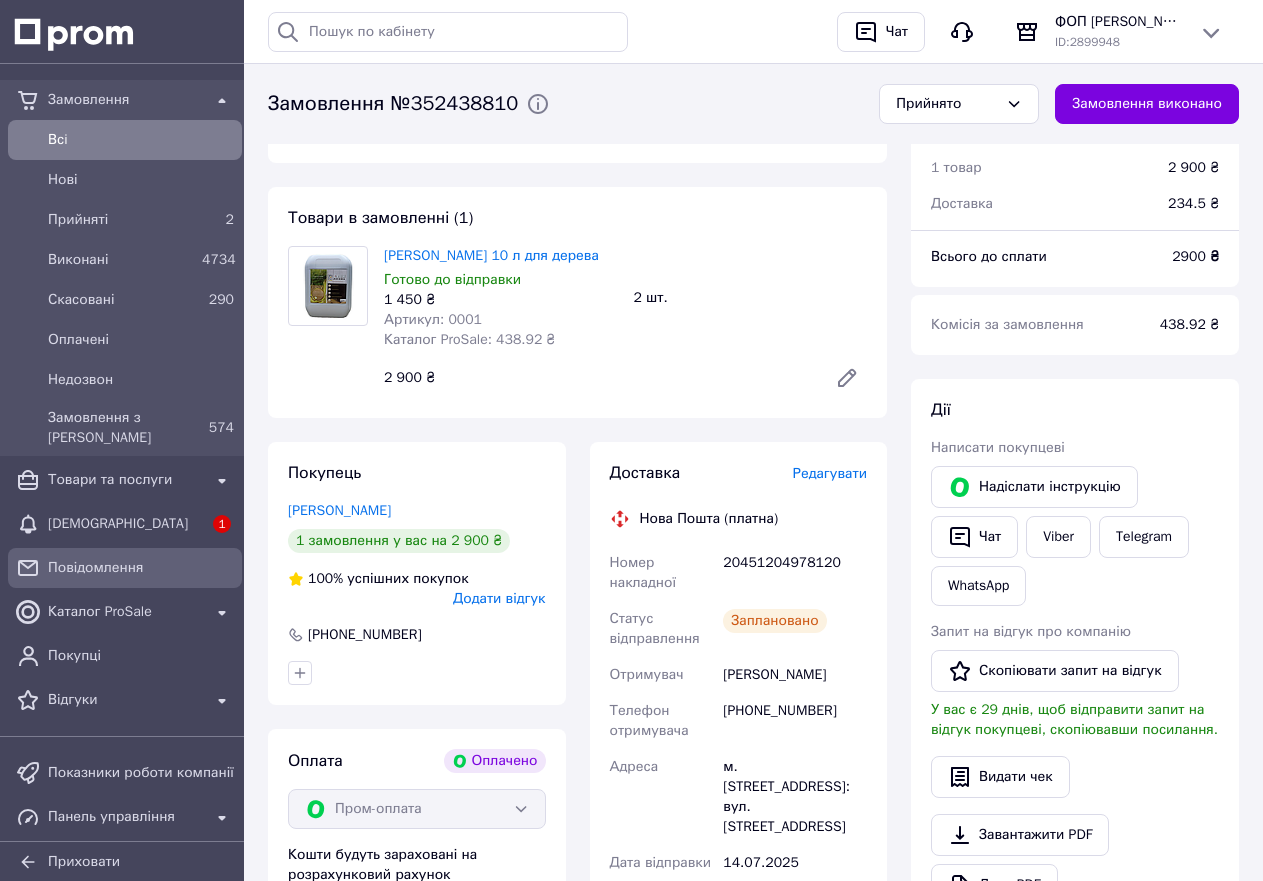 scroll, scrollTop: 100, scrollLeft: 0, axis: vertical 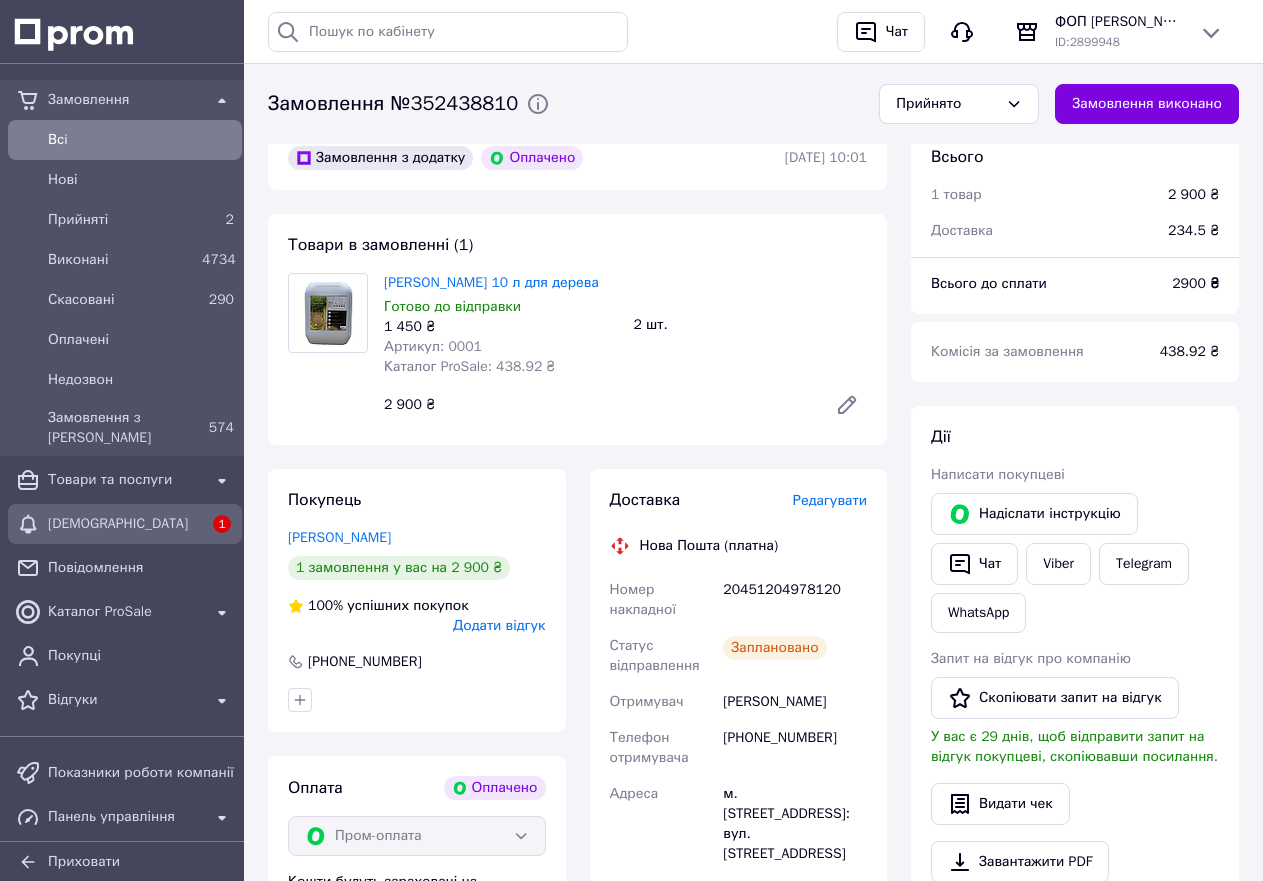 click on "[DEMOGRAPHIC_DATA]" at bounding box center (125, 524) 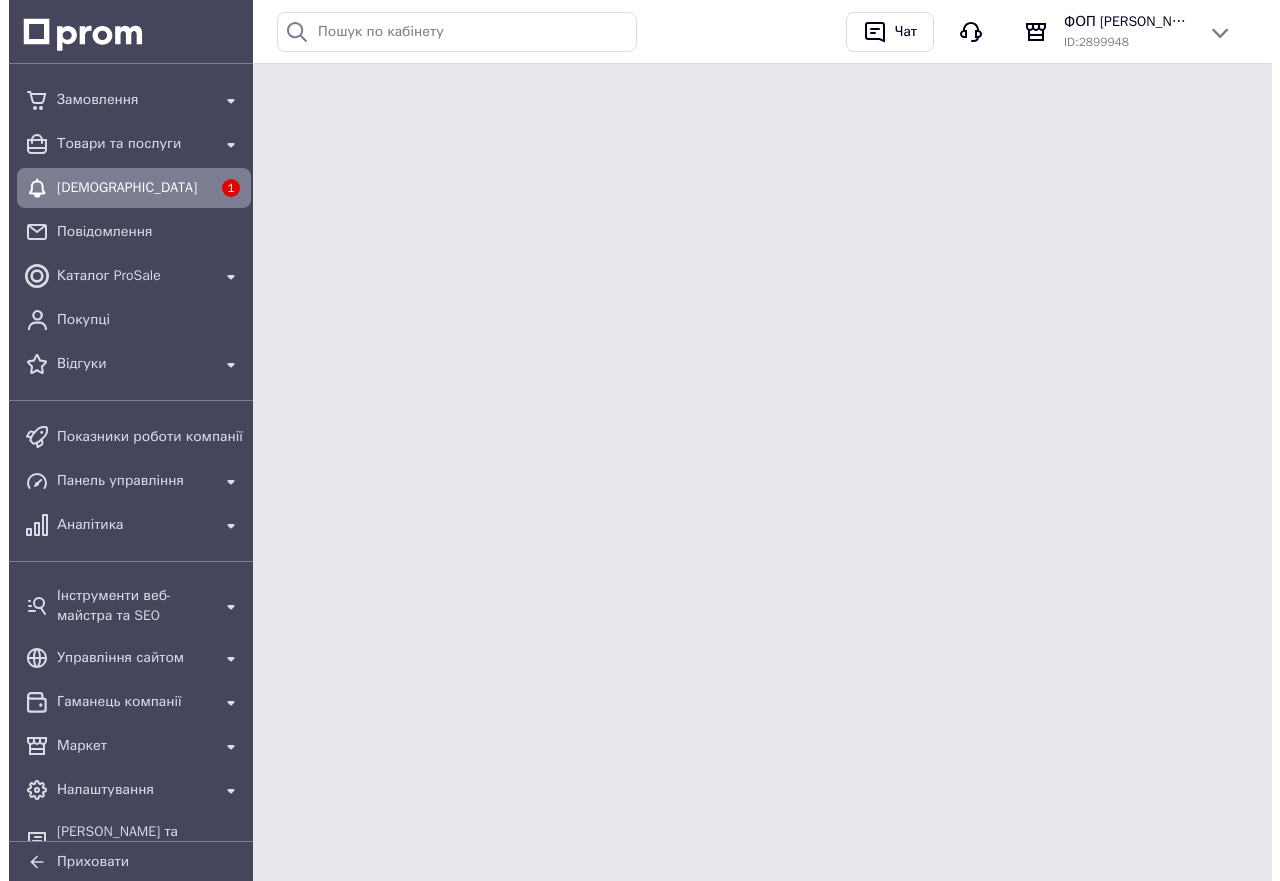 scroll, scrollTop: 0, scrollLeft: 0, axis: both 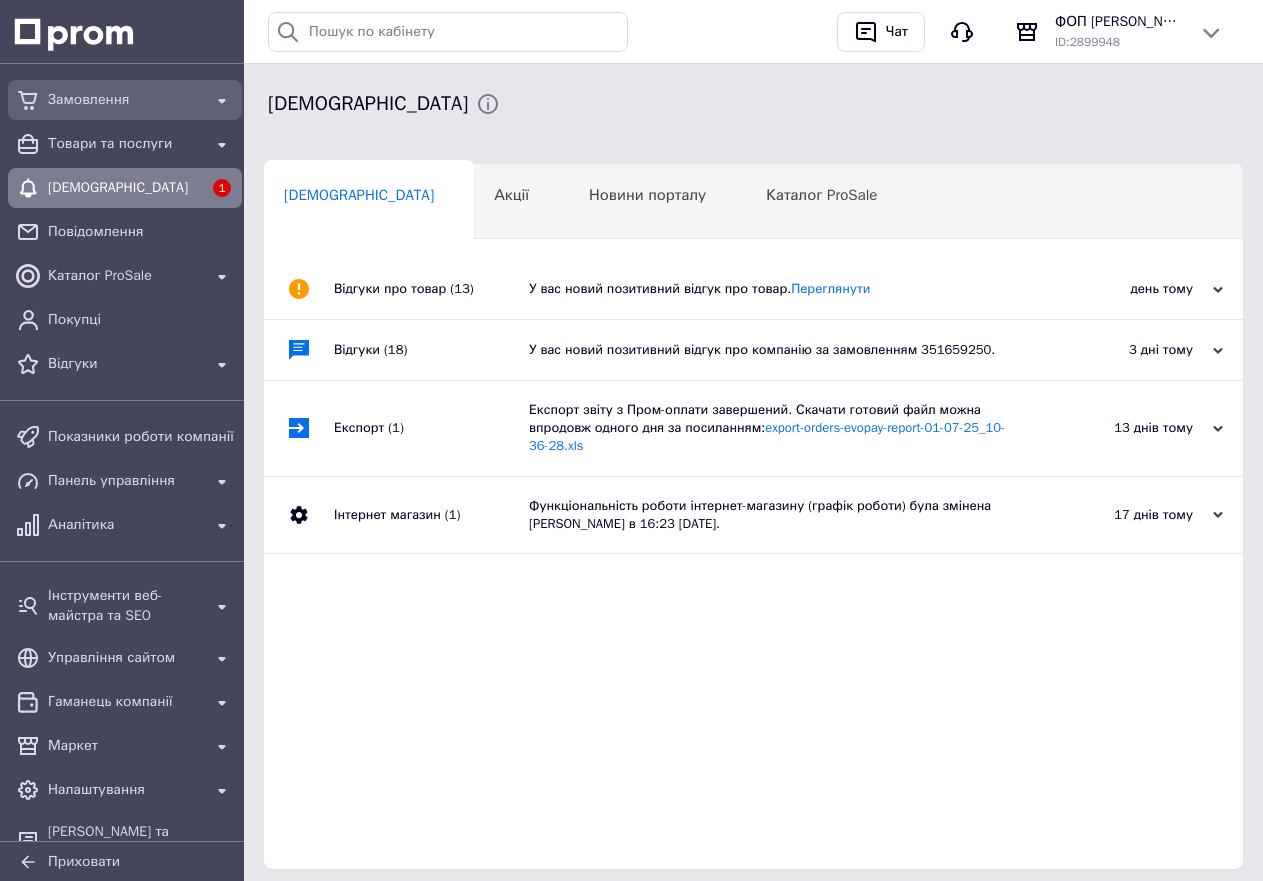 click on "Замовлення" at bounding box center [125, 100] 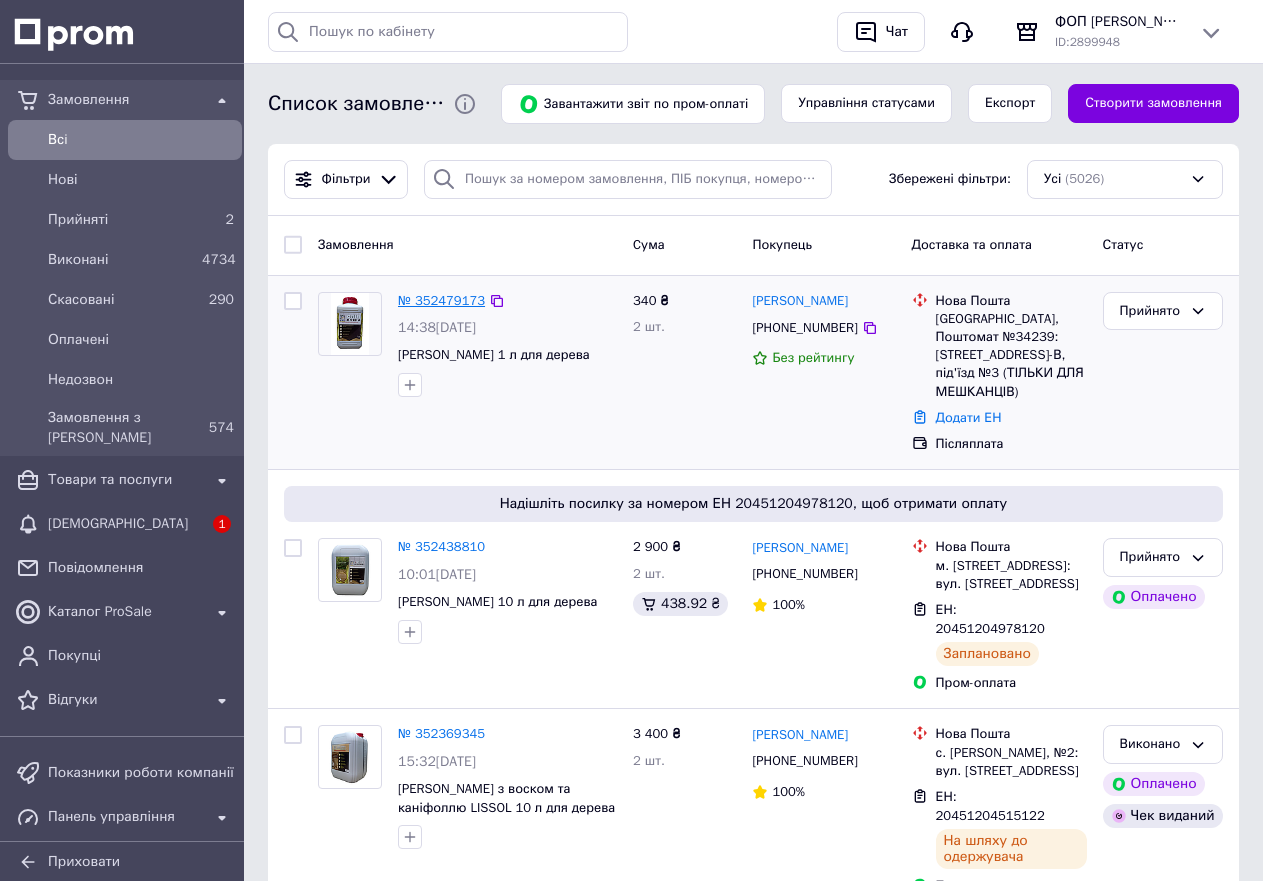 click on "№ 352479173" at bounding box center [441, 300] 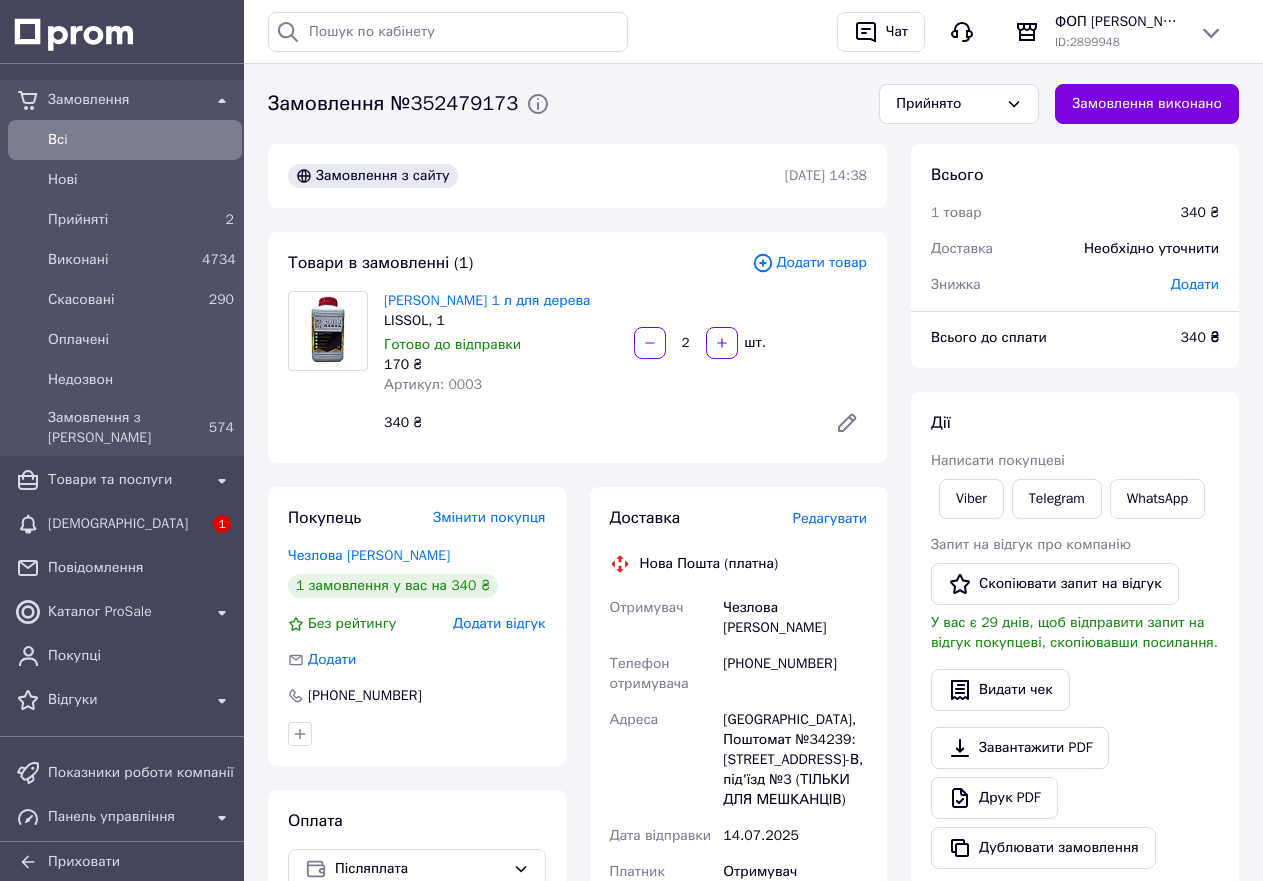 click on "Редагувати" at bounding box center (830, 518) 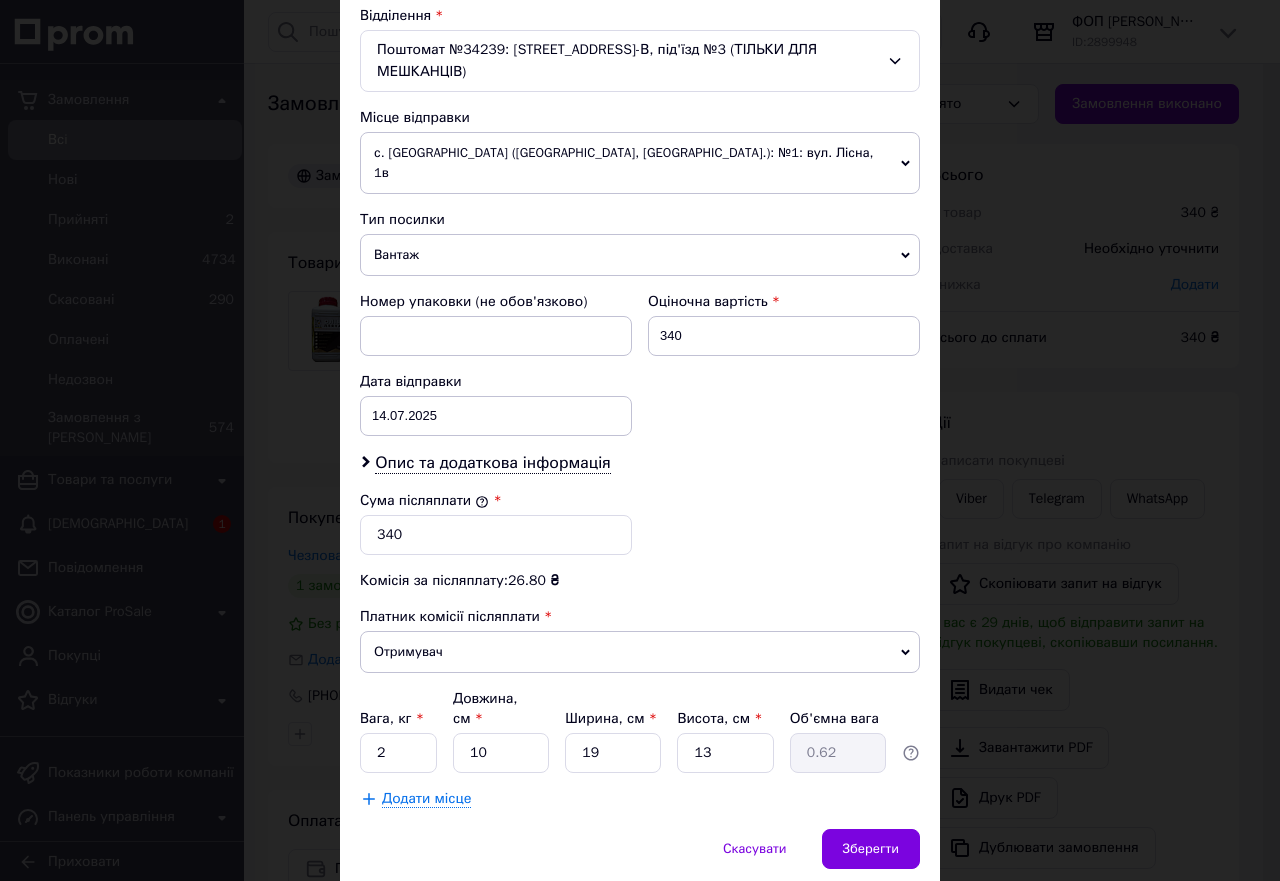 scroll, scrollTop: 645, scrollLeft: 0, axis: vertical 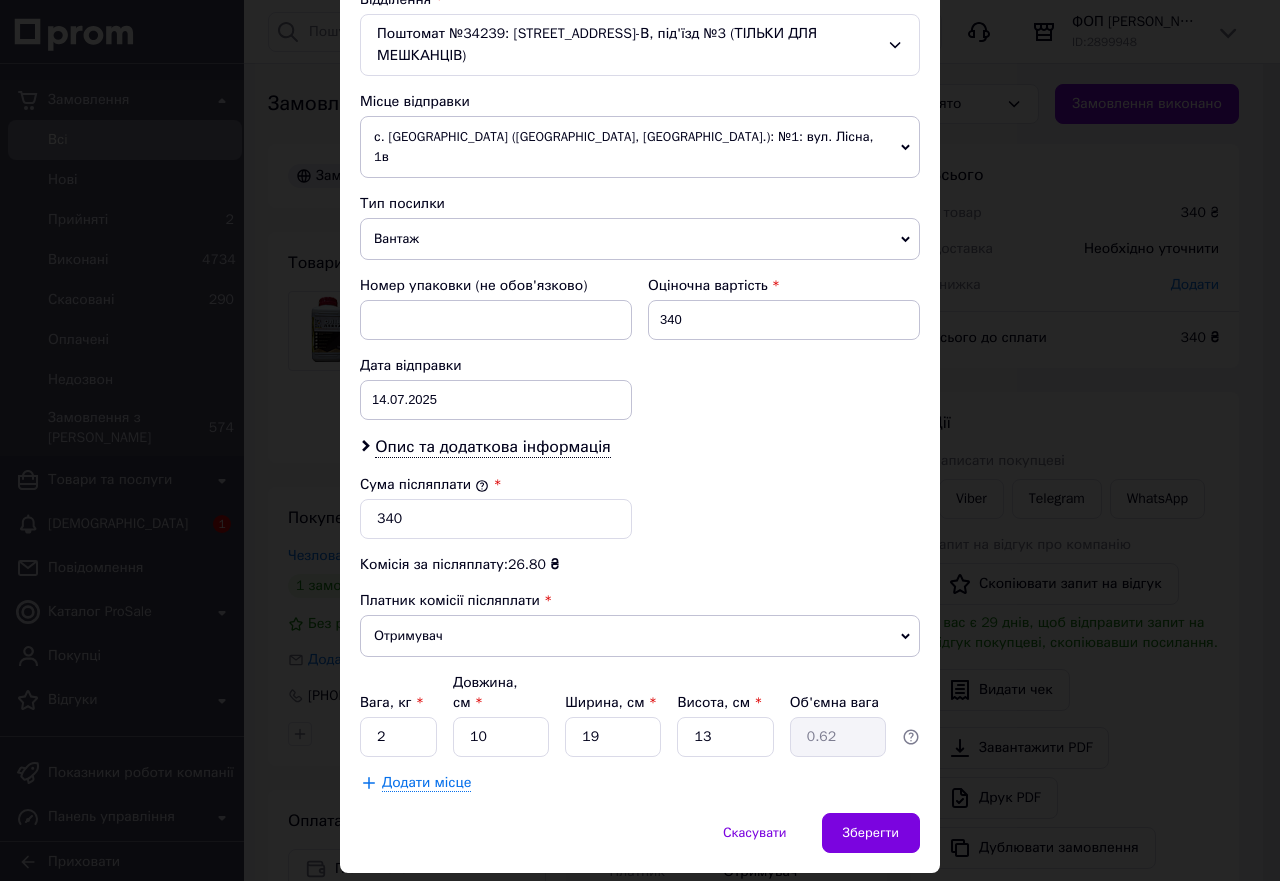 click on "Отримувач" at bounding box center (640, 636) 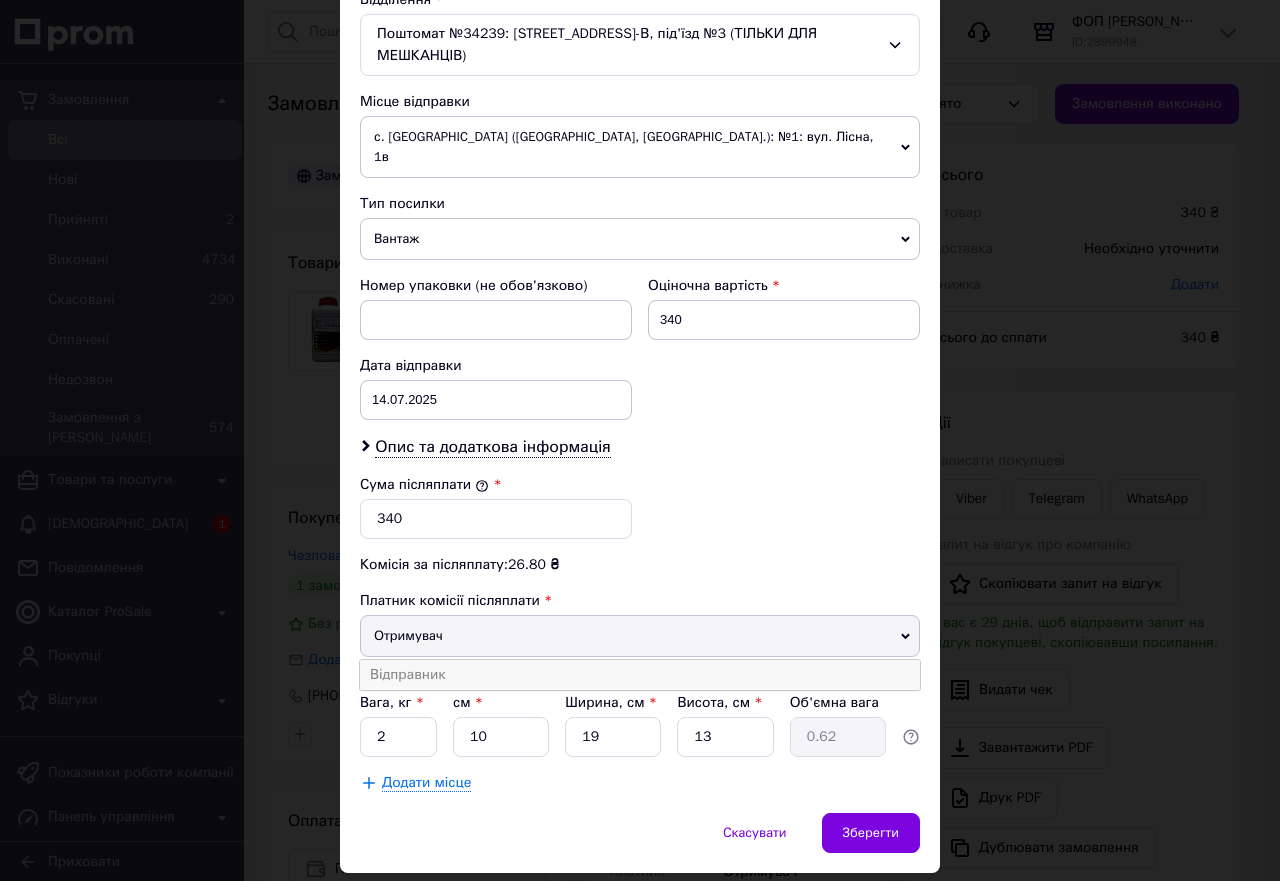 click on "Відправник" at bounding box center (640, 675) 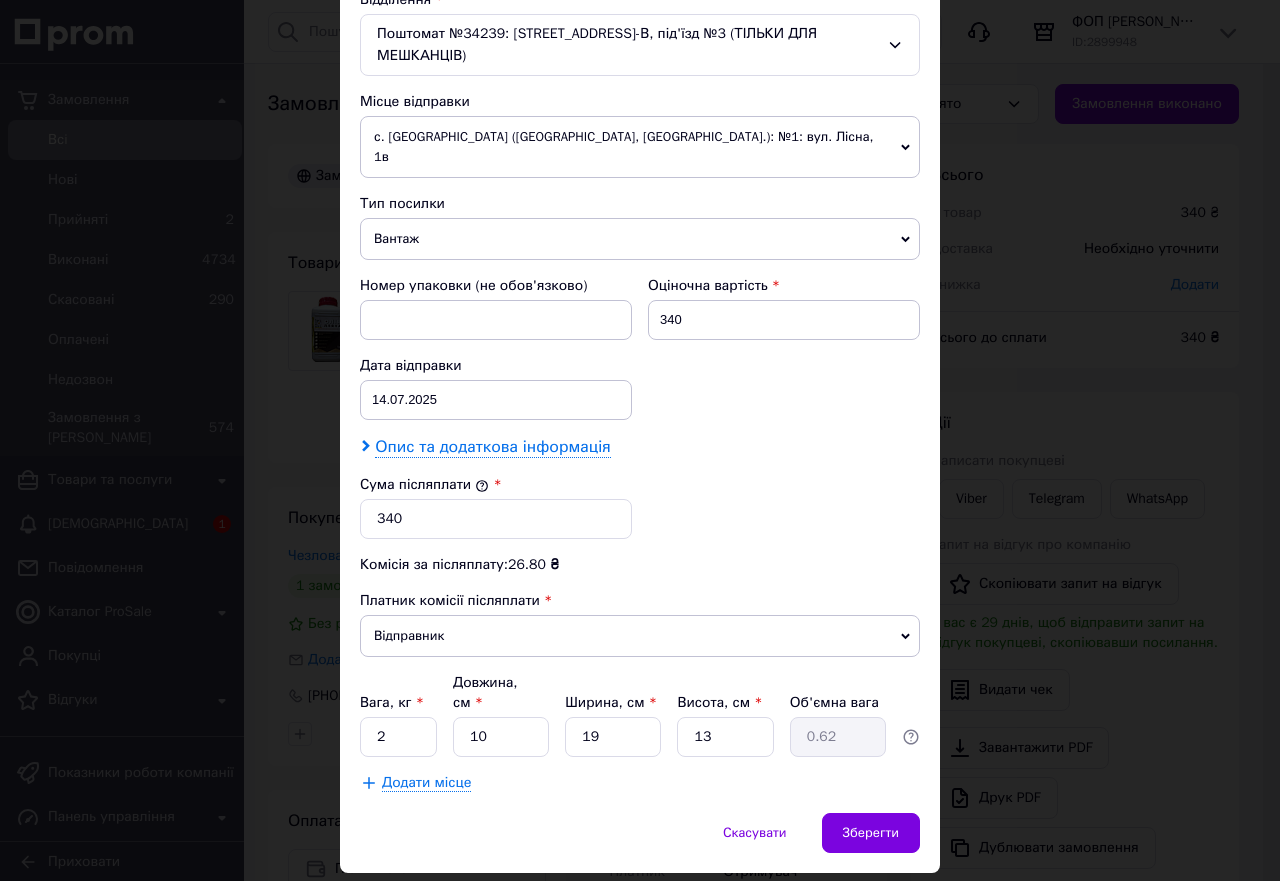 click on "Опис та додаткова інформація" at bounding box center (492, 447) 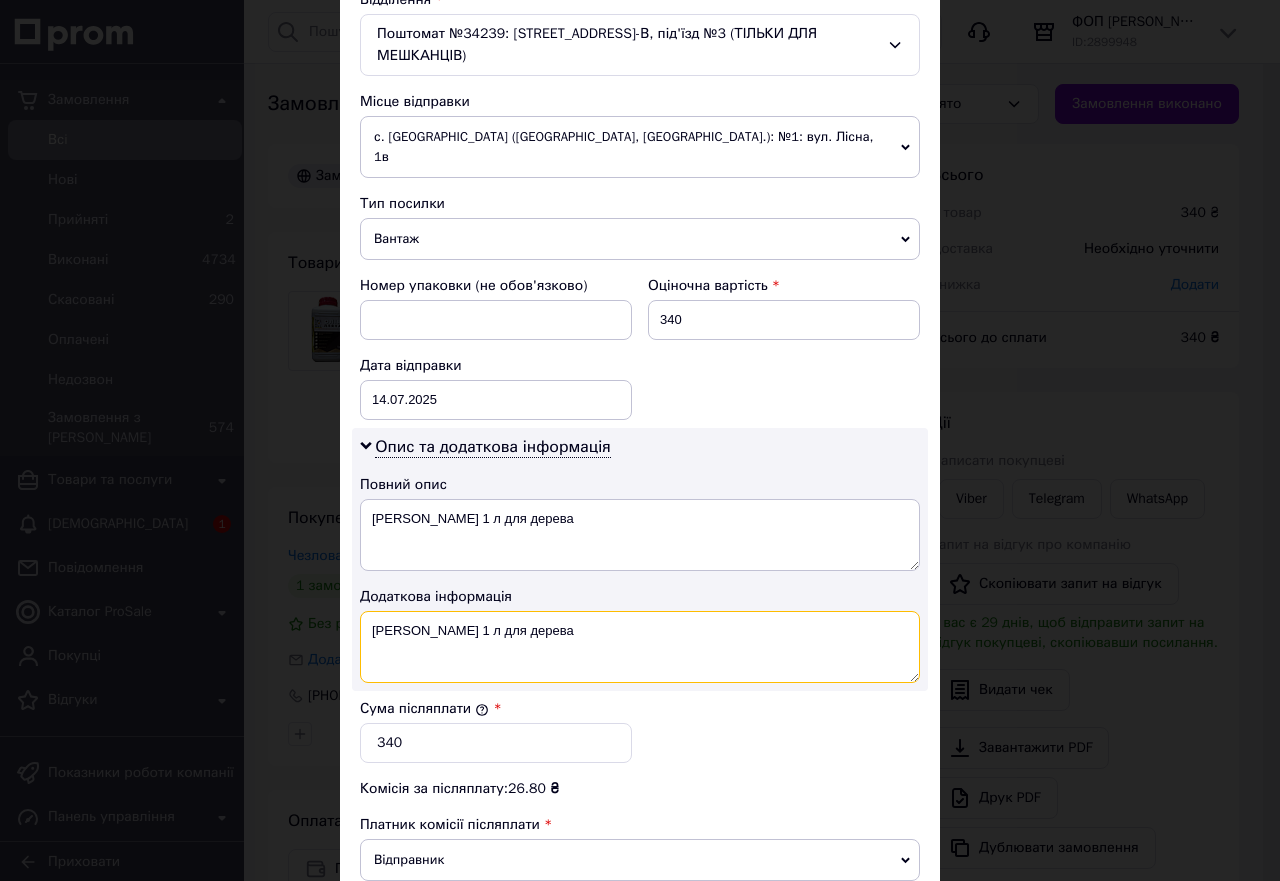 click on "Олія лляна LISSOL 1 л для дерева" at bounding box center (640, 647) 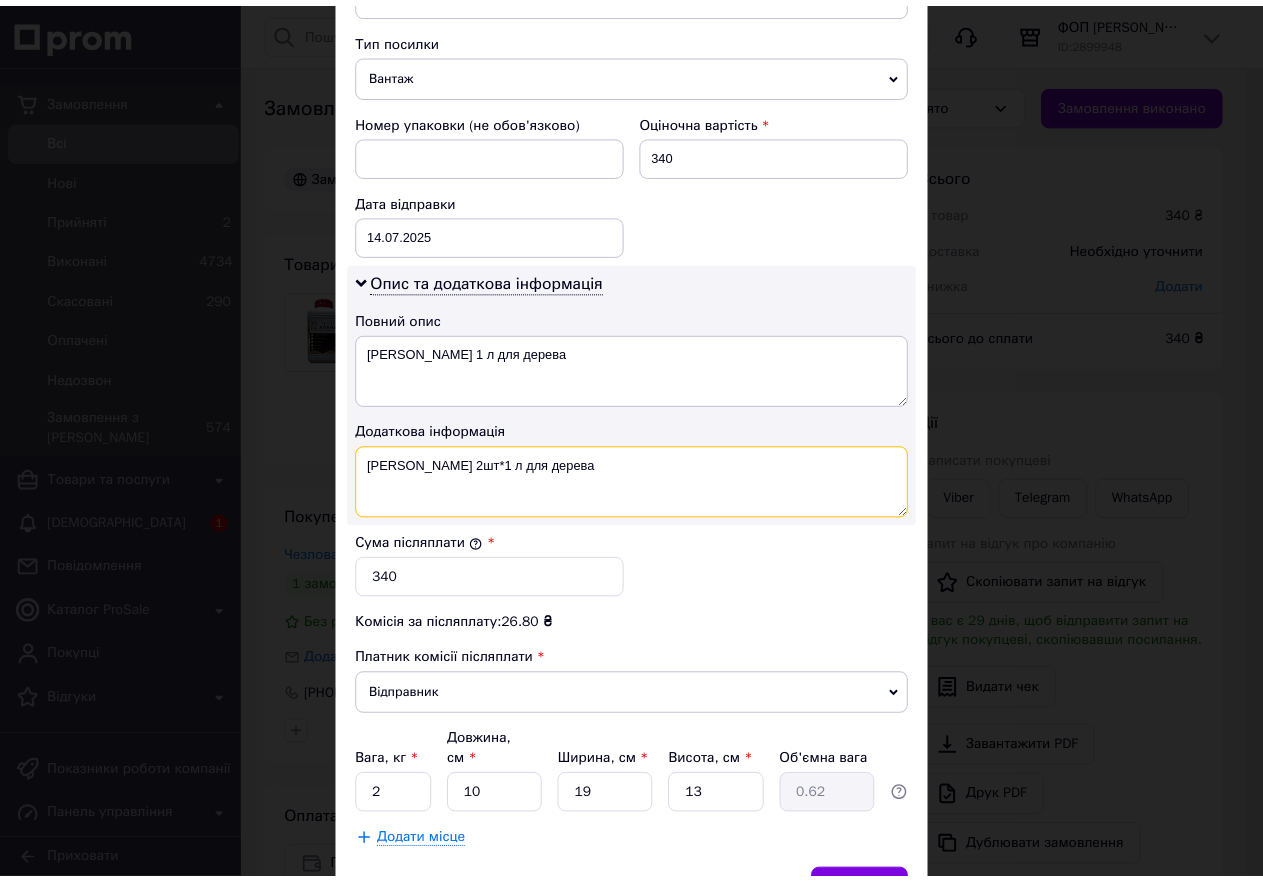 scroll, scrollTop: 869, scrollLeft: 0, axis: vertical 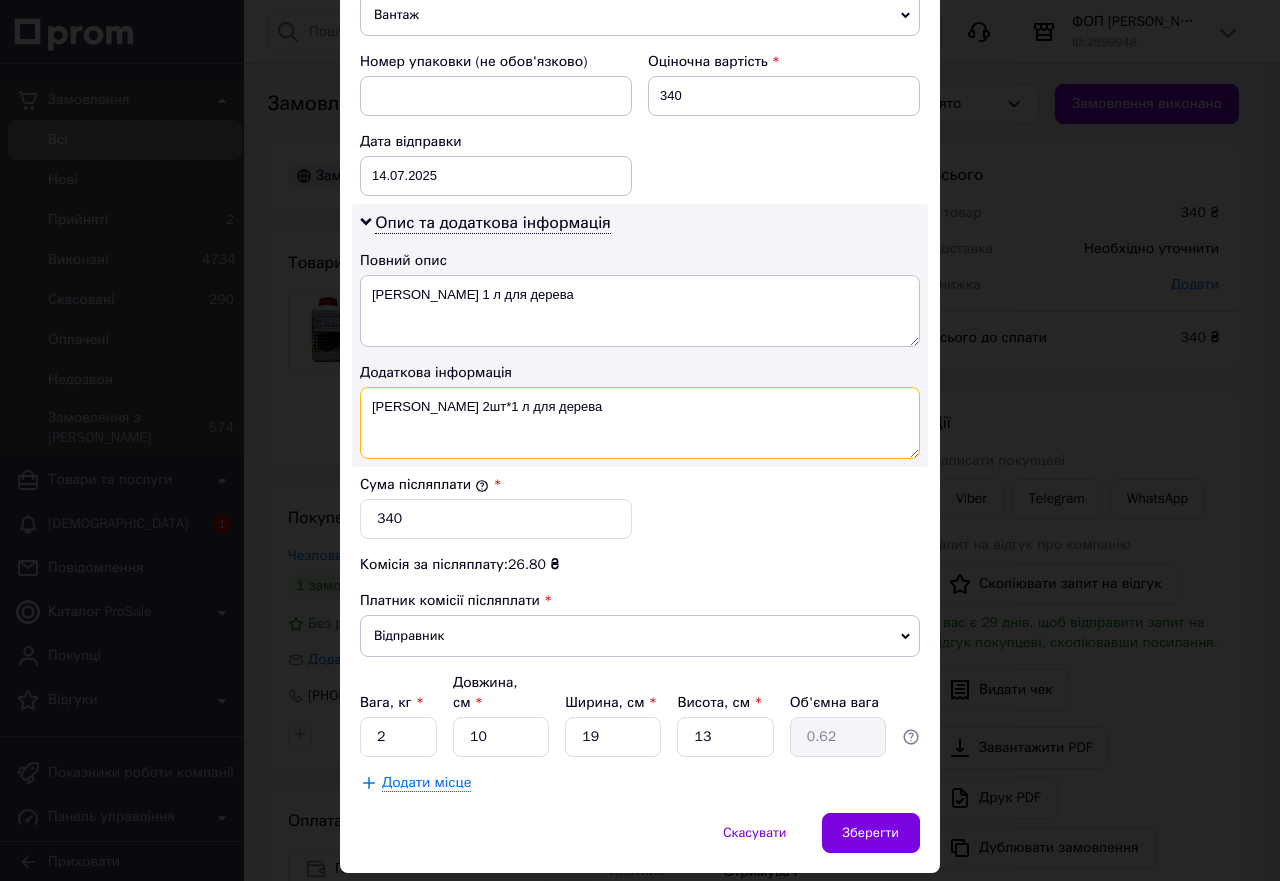 type on "Олія лляна LISSOL 2шт*1 л для дерева" 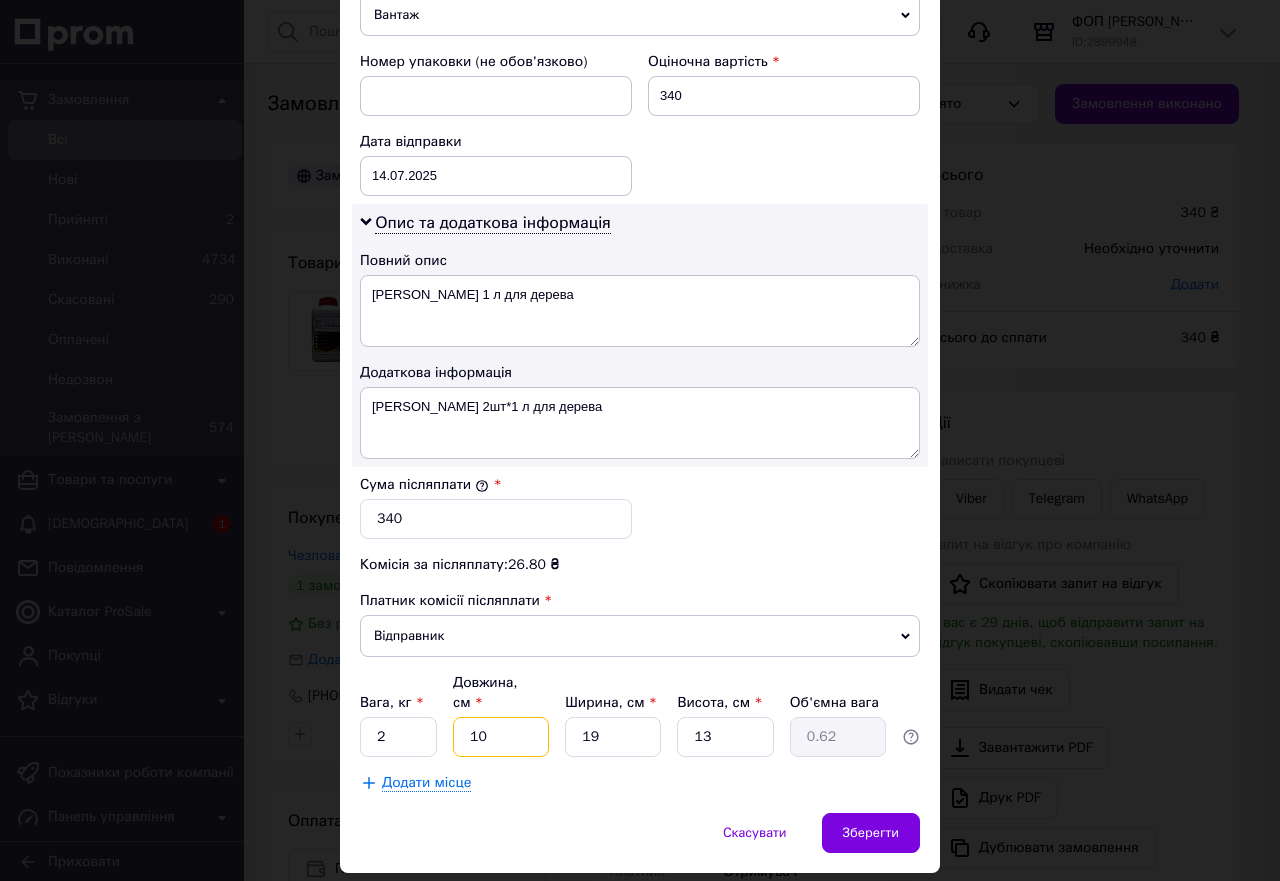 click on "10" at bounding box center [501, 737] 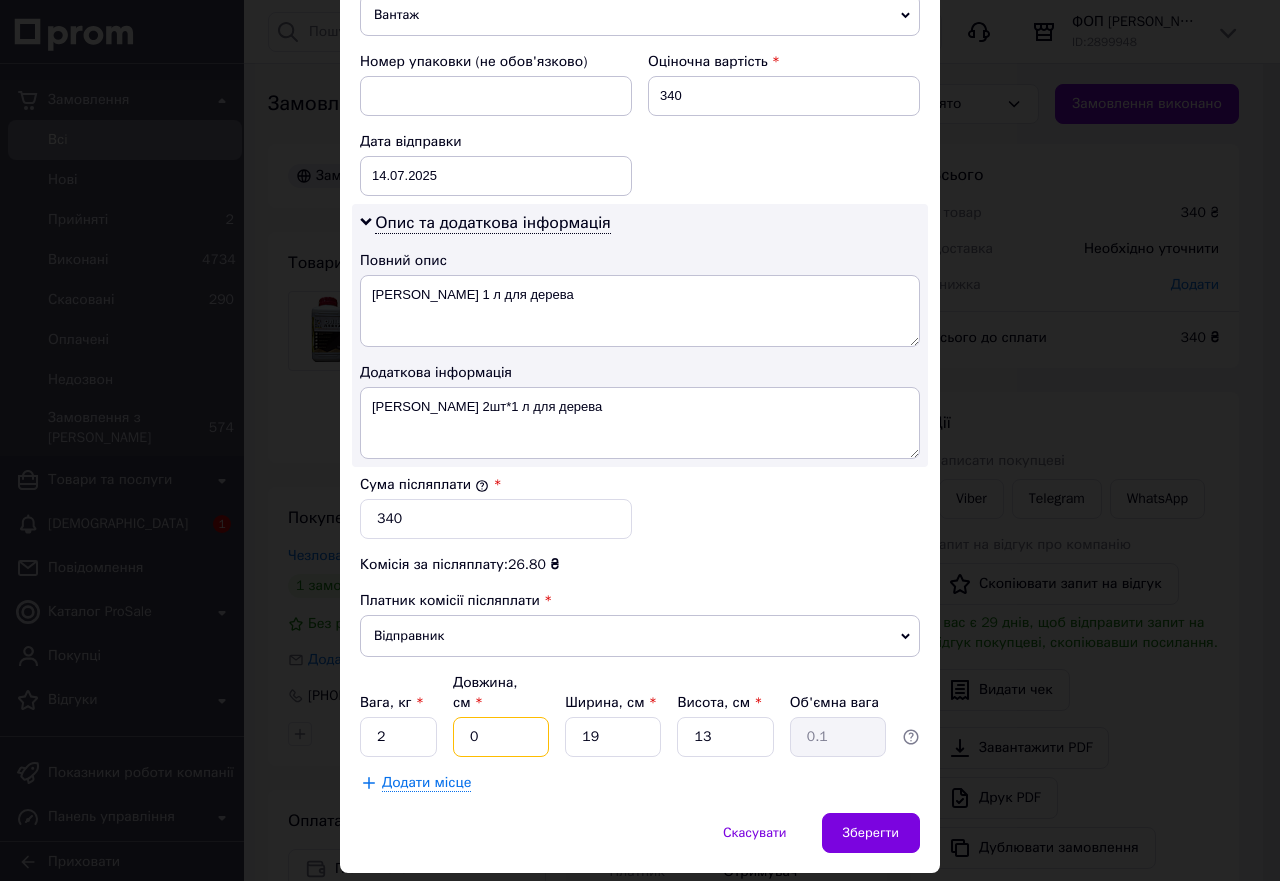 type on "20" 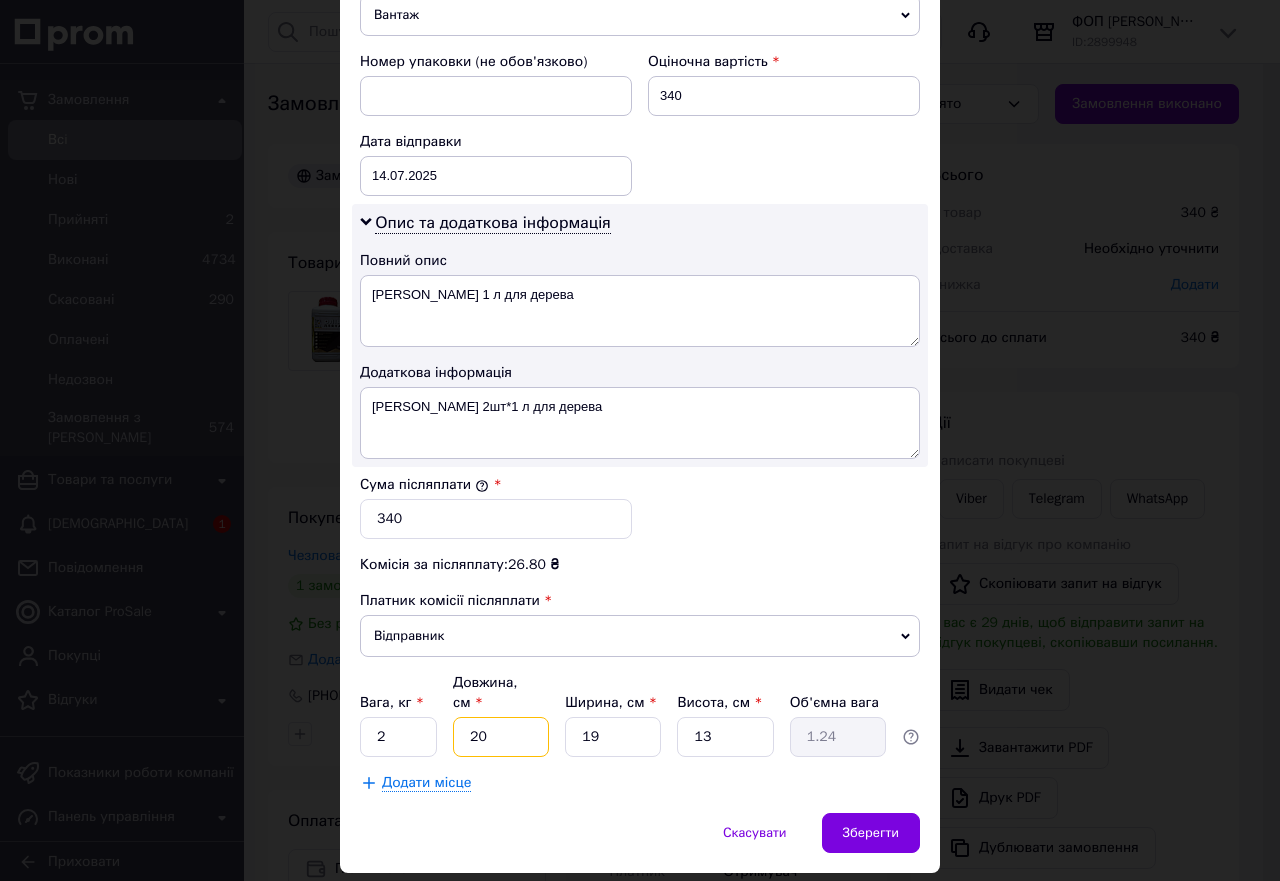 type on "20" 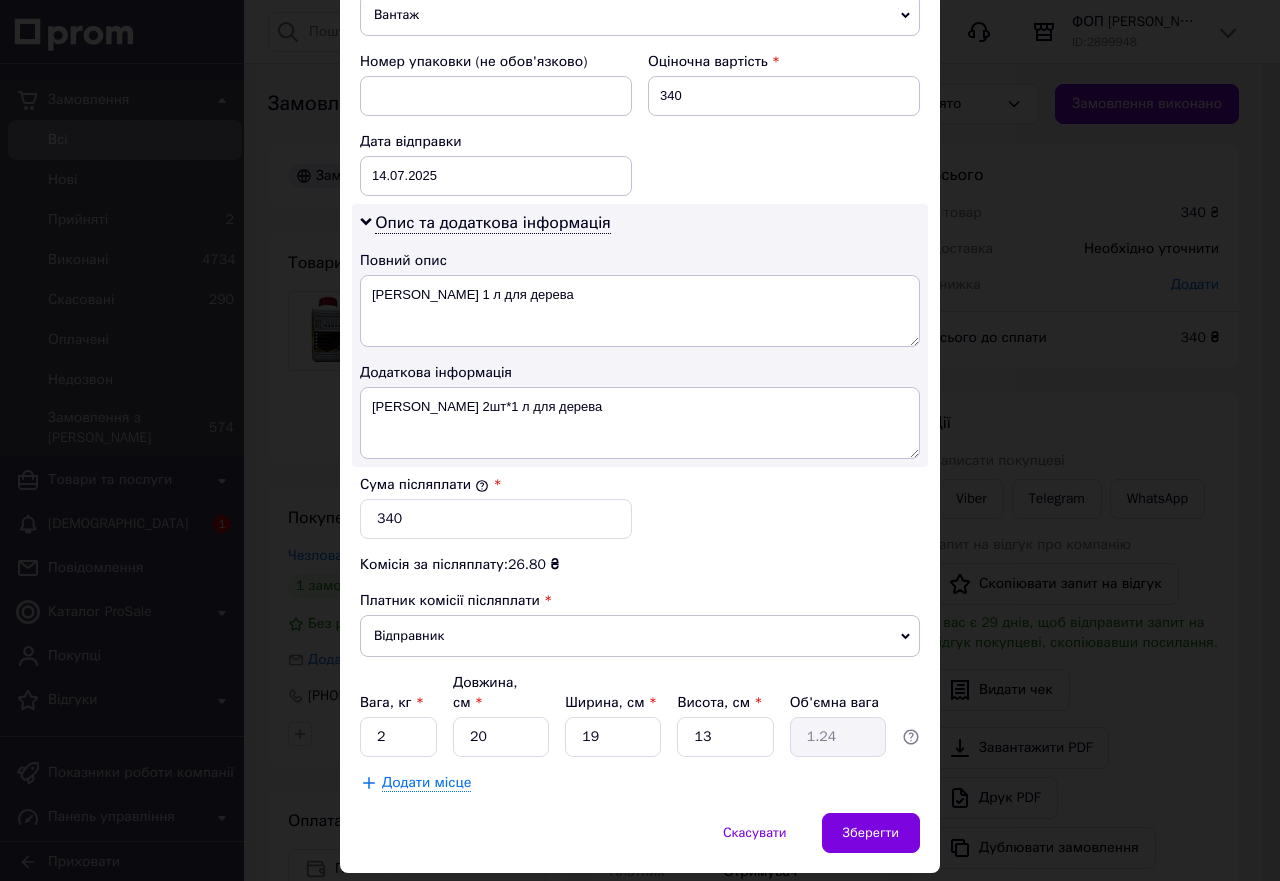 click on "Додати місце" at bounding box center (640, 783) 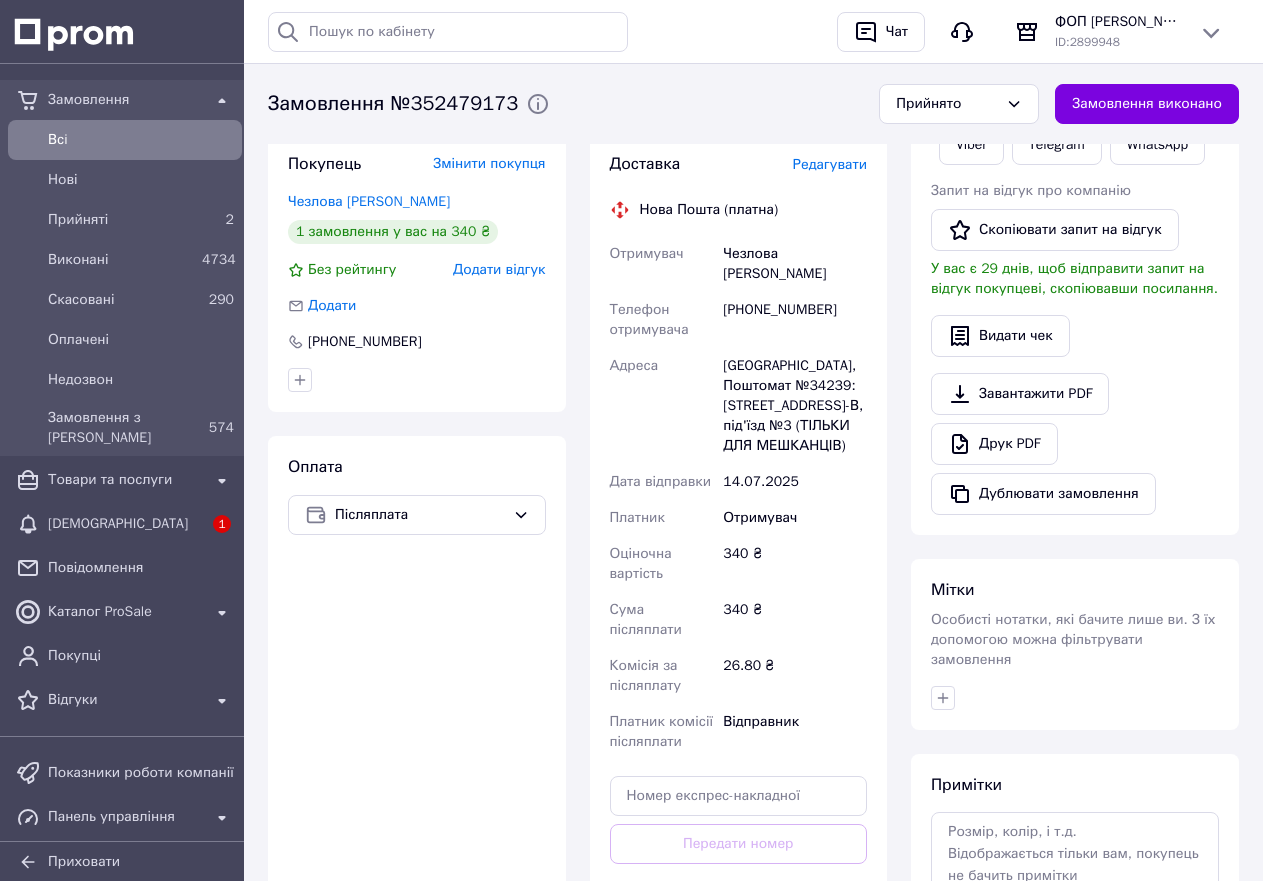scroll, scrollTop: 400, scrollLeft: 0, axis: vertical 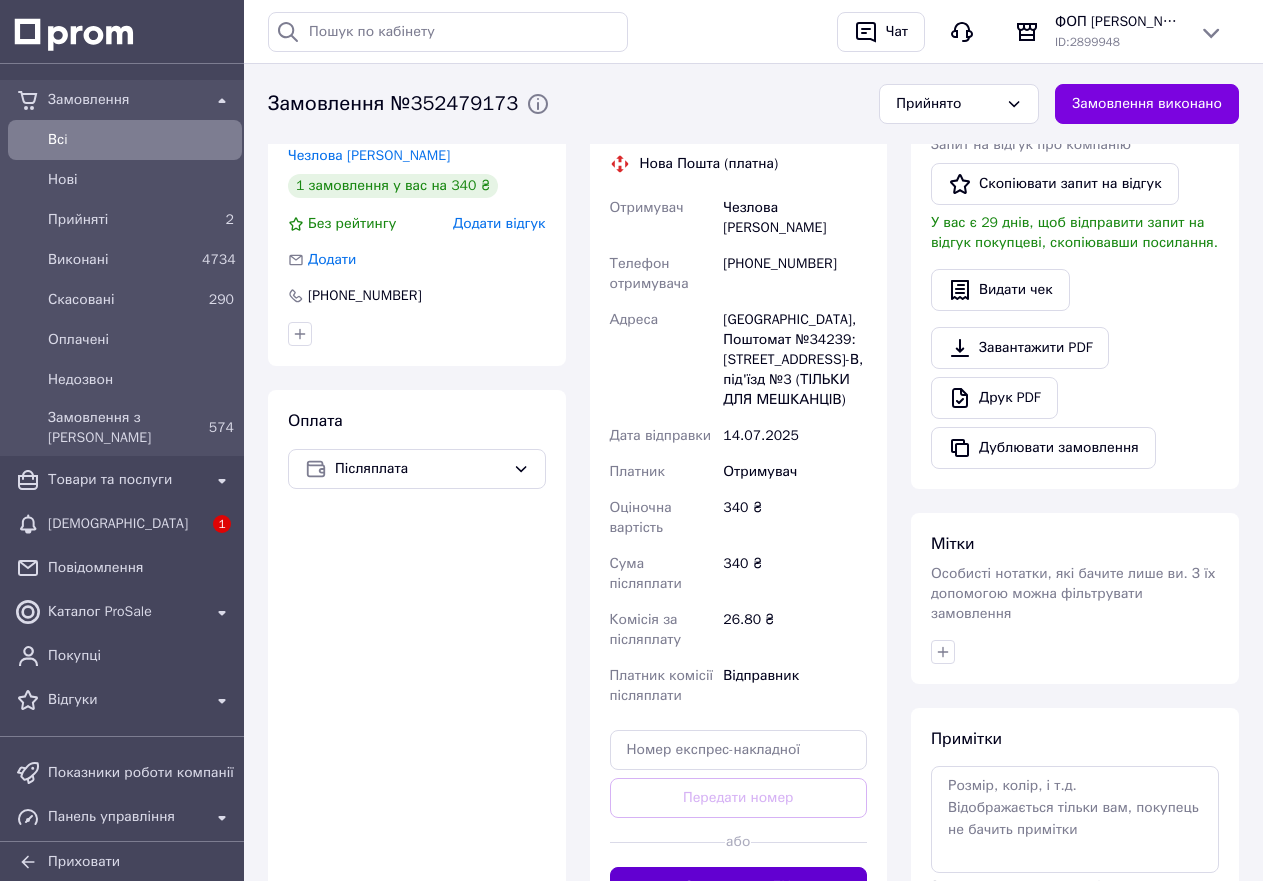 click on "Згенерувати ЕН" at bounding box center [739, 887] 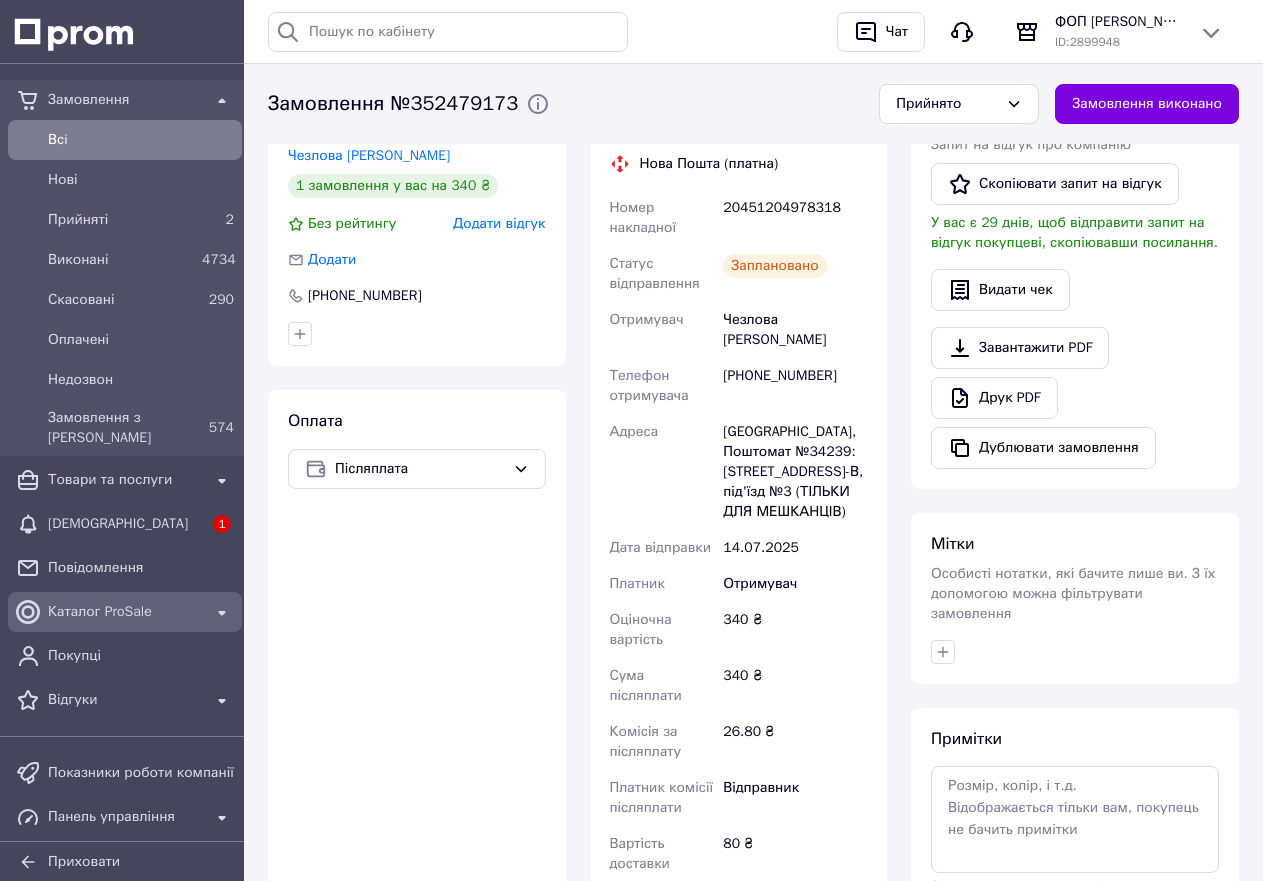 click on "Каталог ProSale" at bounding box center [125, 612] 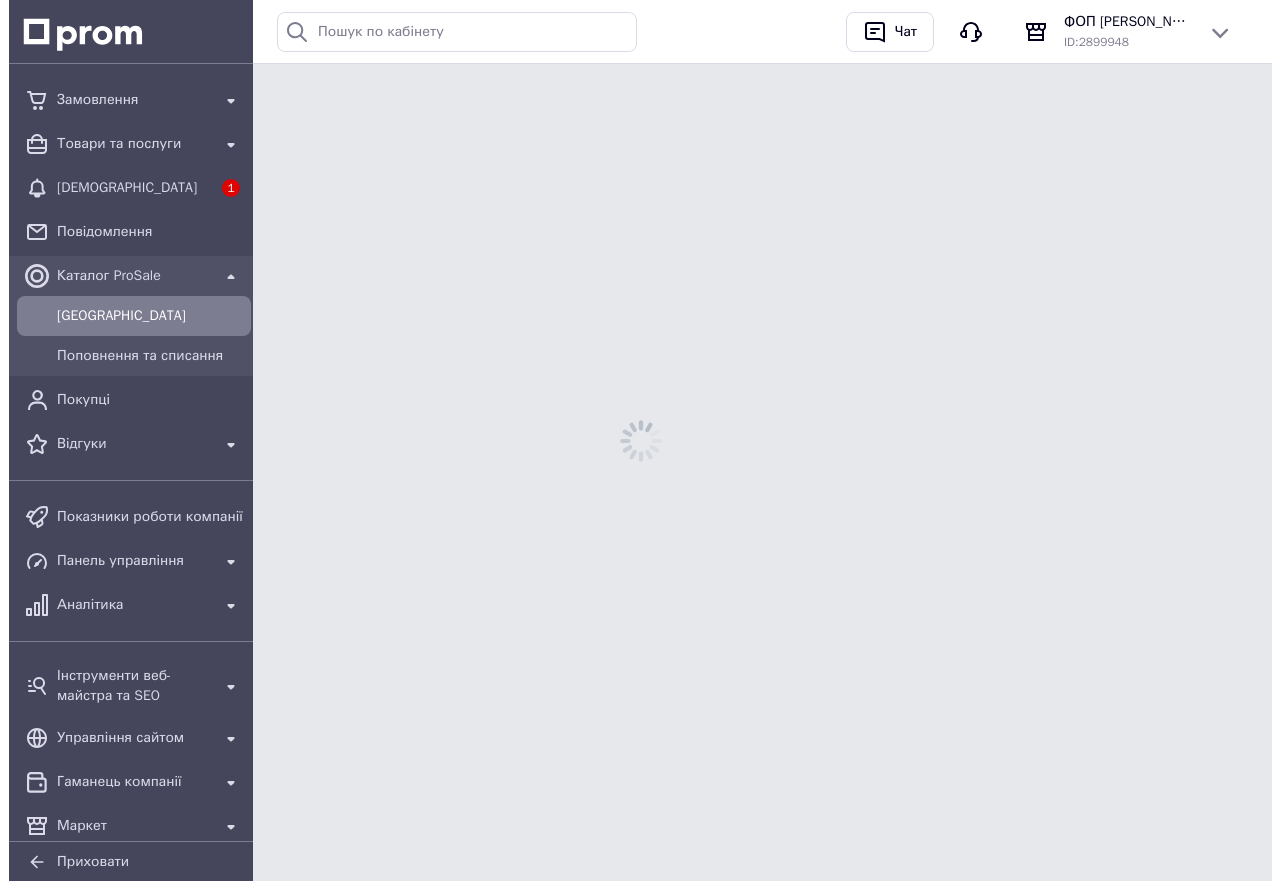 scroll, scrollTop: 0, scrollLeft: 0, axis: both 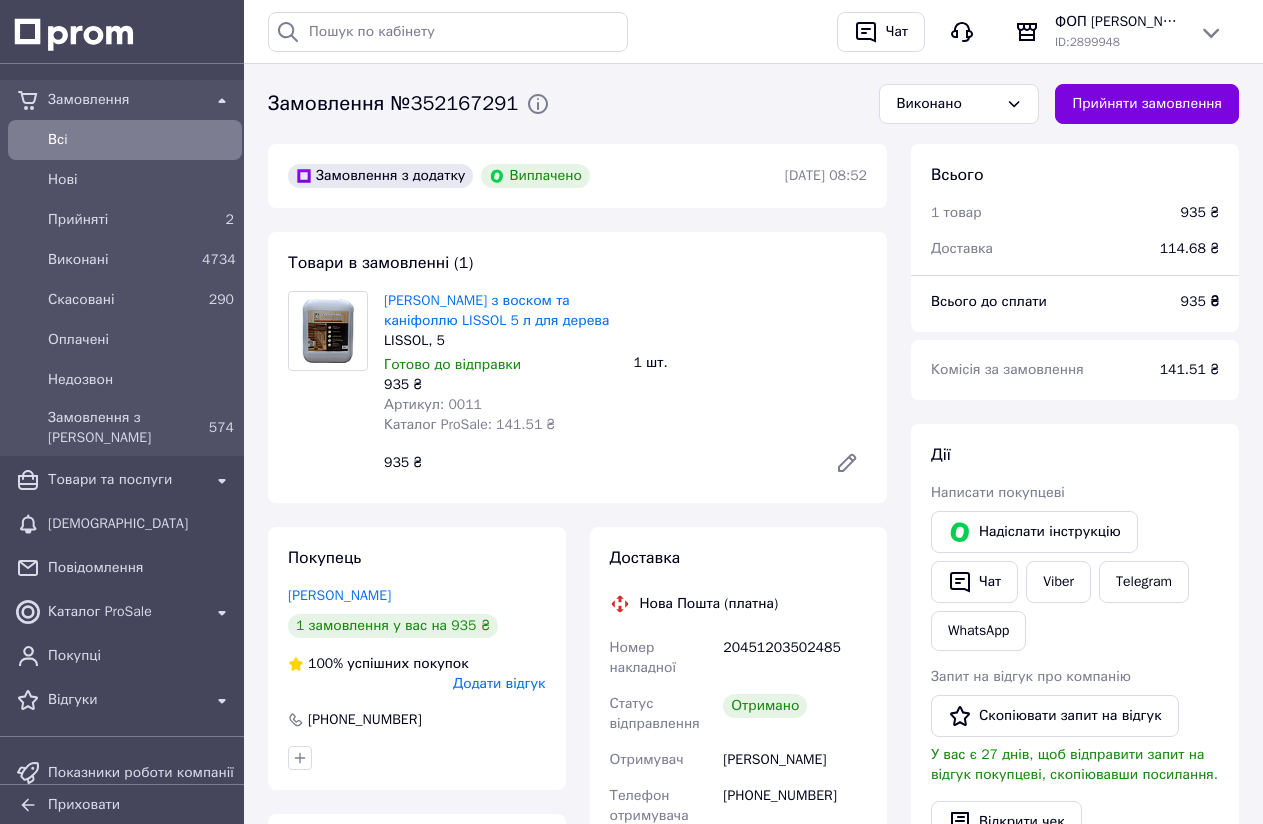click on "Додати відгук" at bounding box center (499, 683) 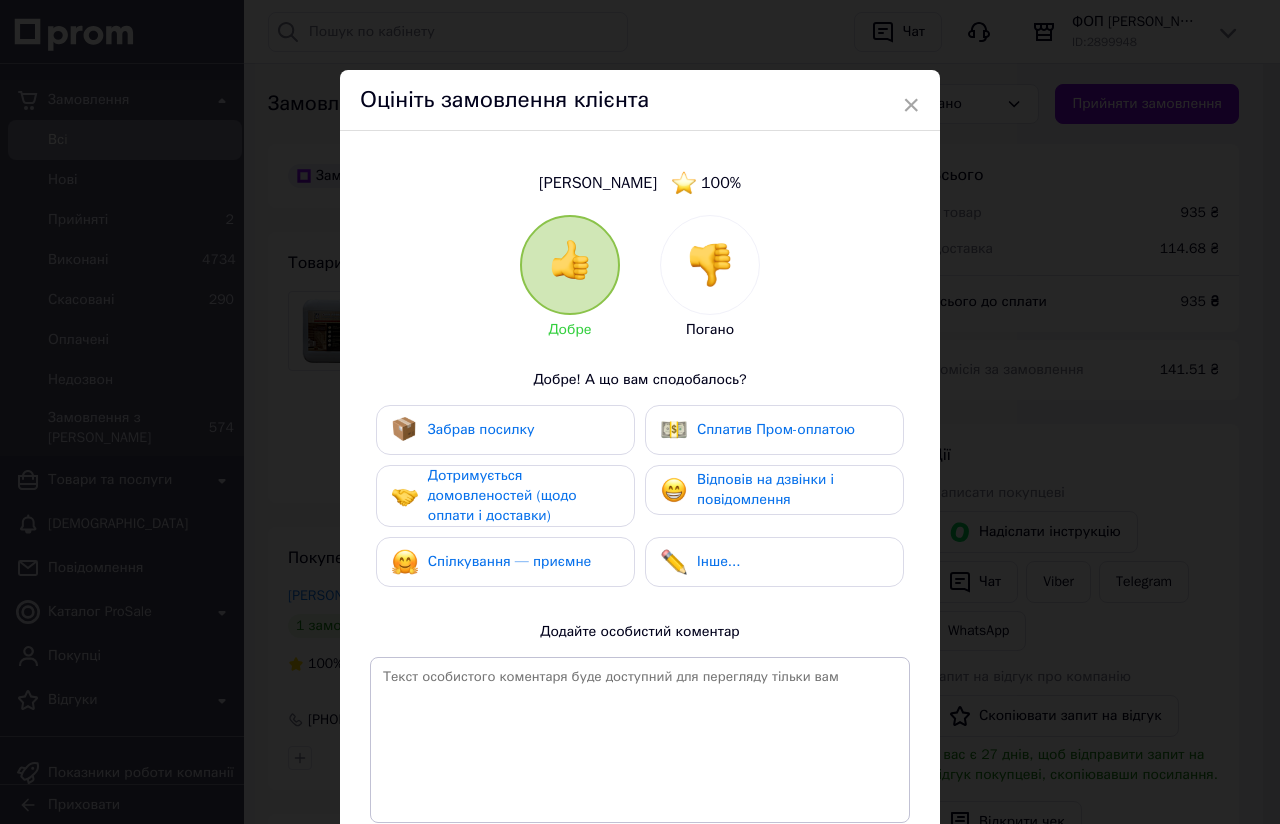 click on "Забрав посилку" at bounding box center (481, 429) 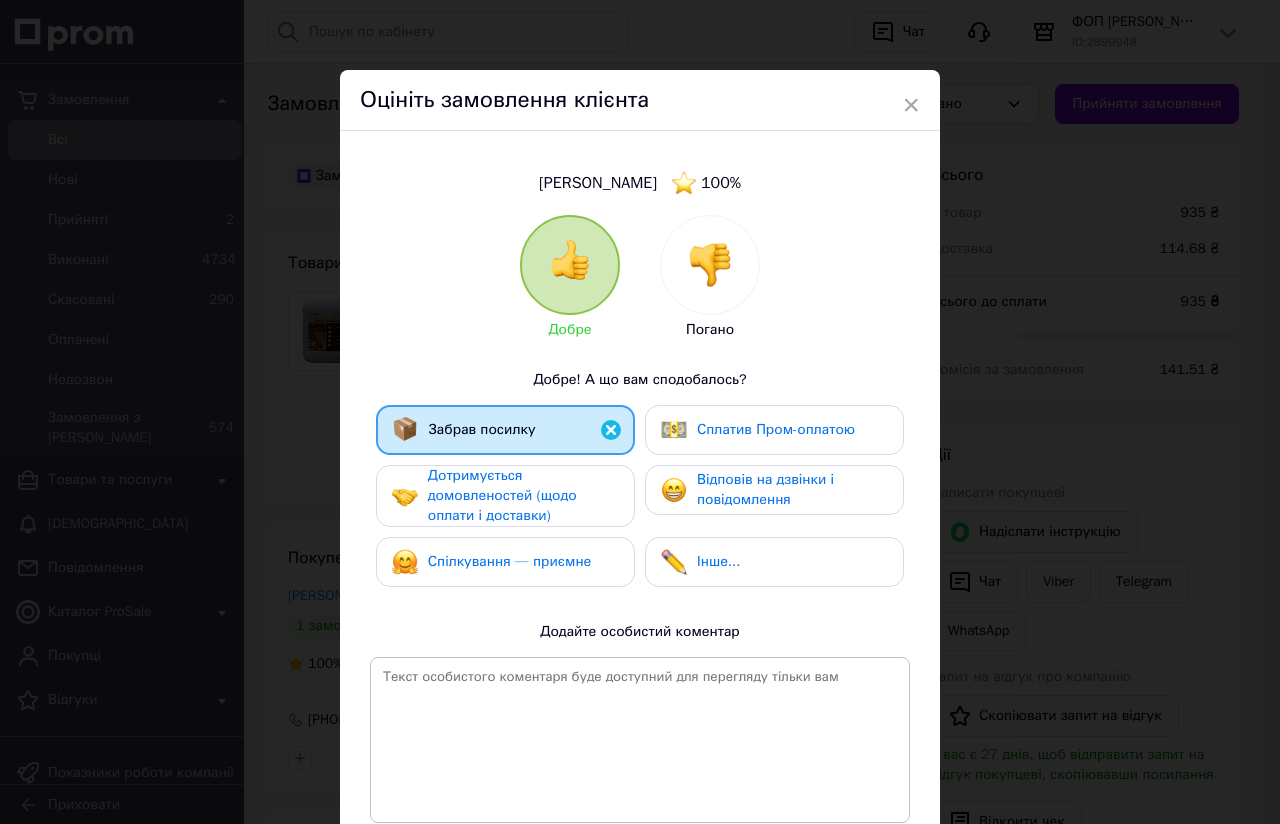 click on "Дотримується домовленостей (щодо оплати і доставки)" at bounding box center [502, 495] 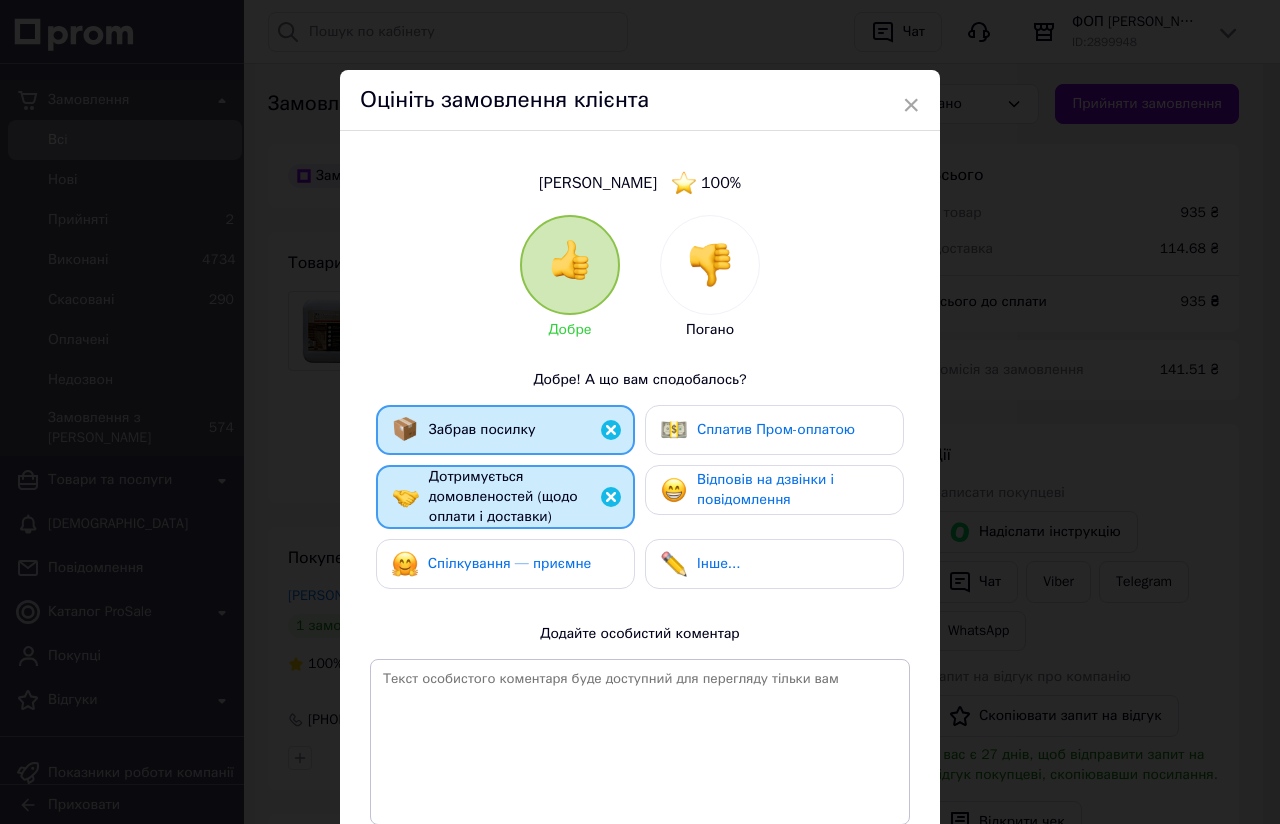 click on "Спілкування — приємне" at bounding box center (510, 563) 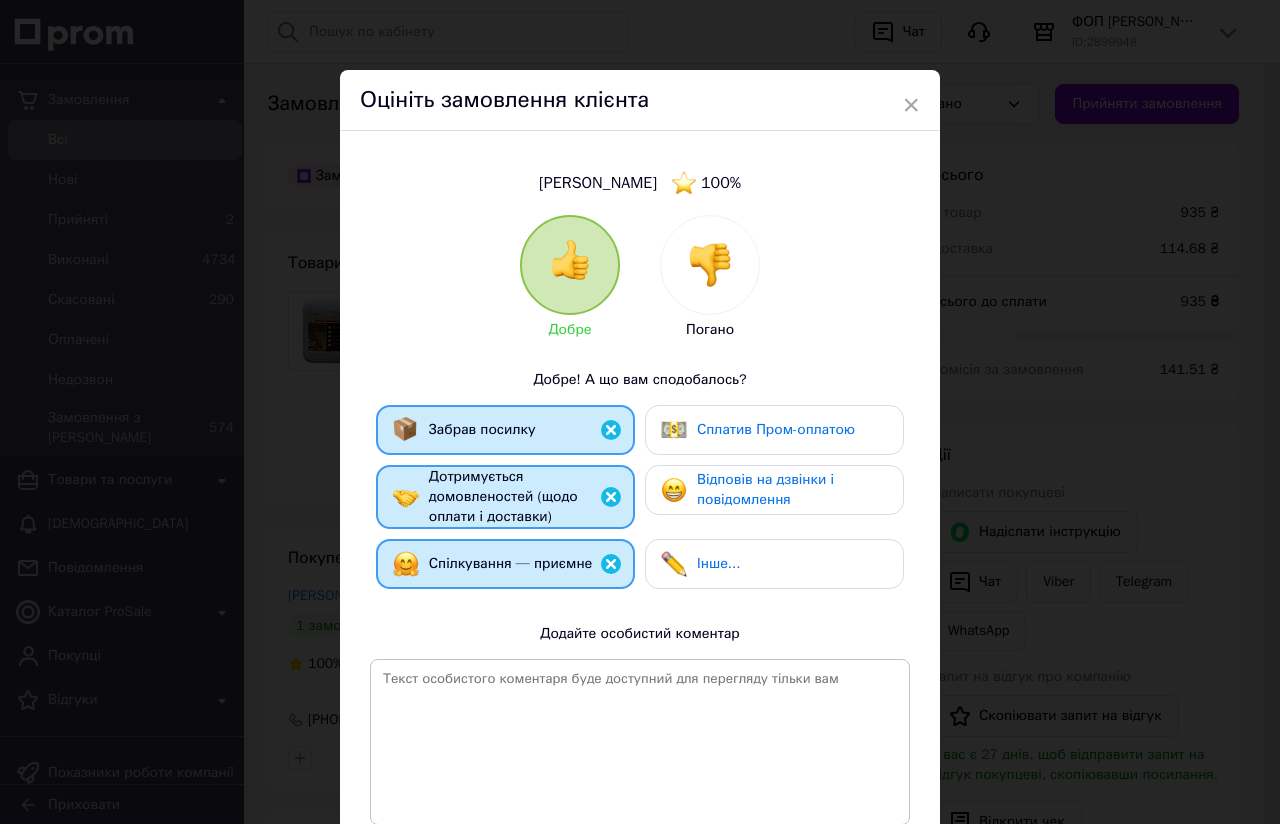 click on "Сплатив Пром-оплатою" at bounding box center [774, 430] 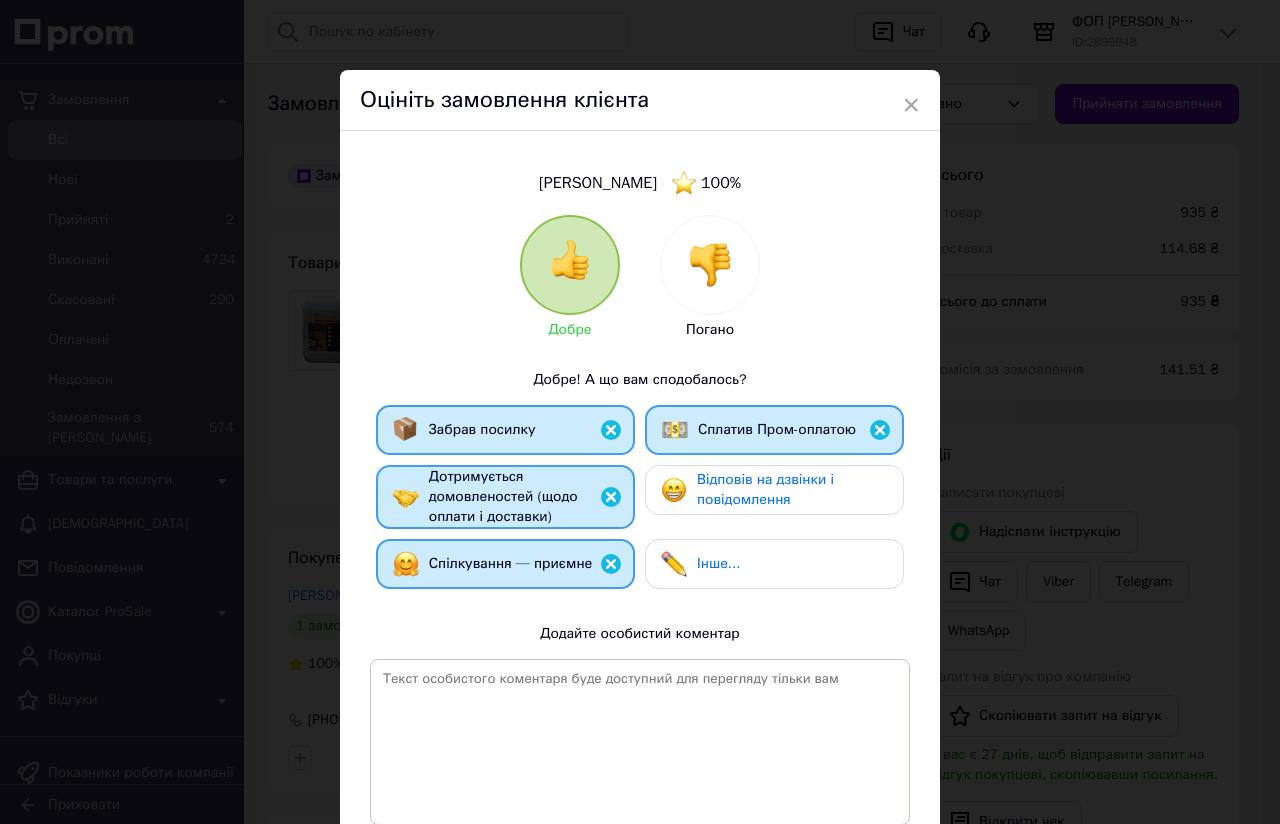 click on "Відповів на дзвінки і повідомлення" at bounding box center [765, 489] 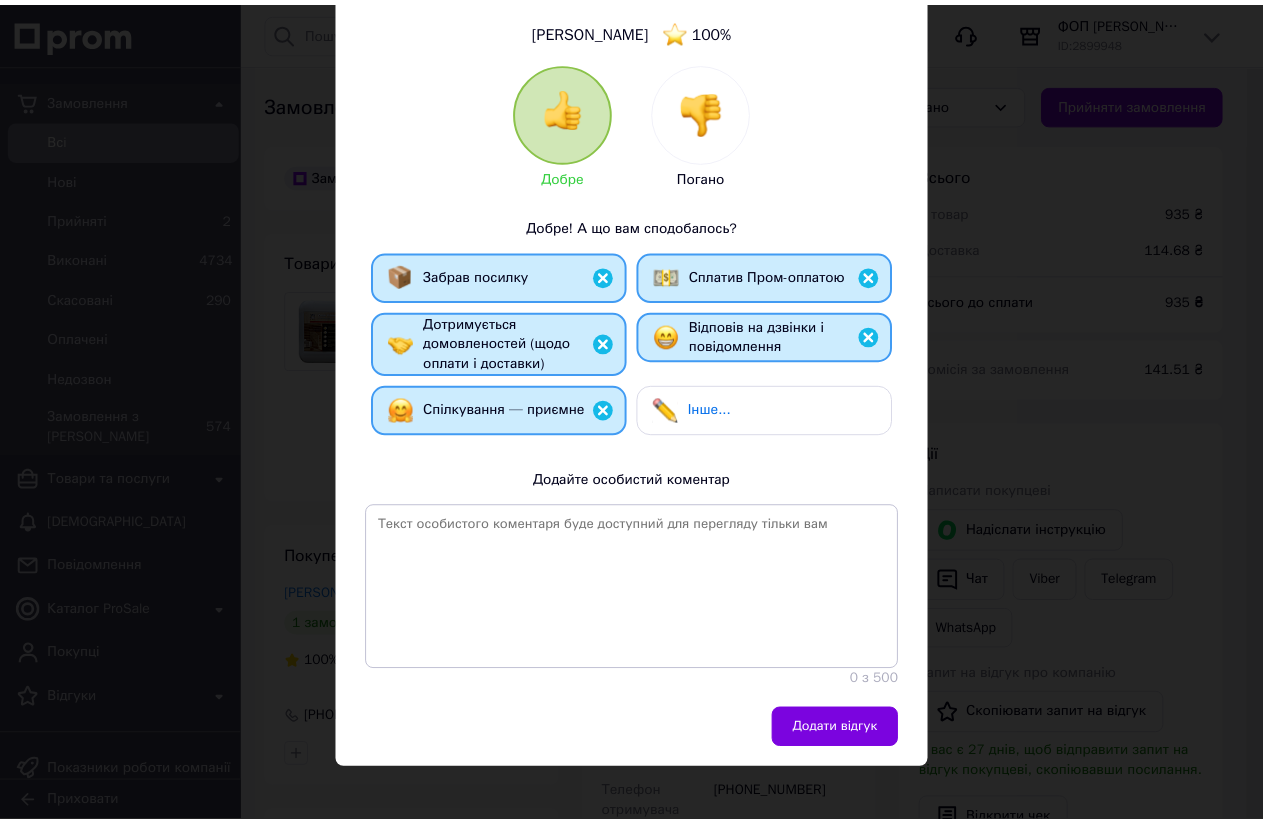 scroll, scrollTop: 162, scrollLeft: 0, axis: vertical 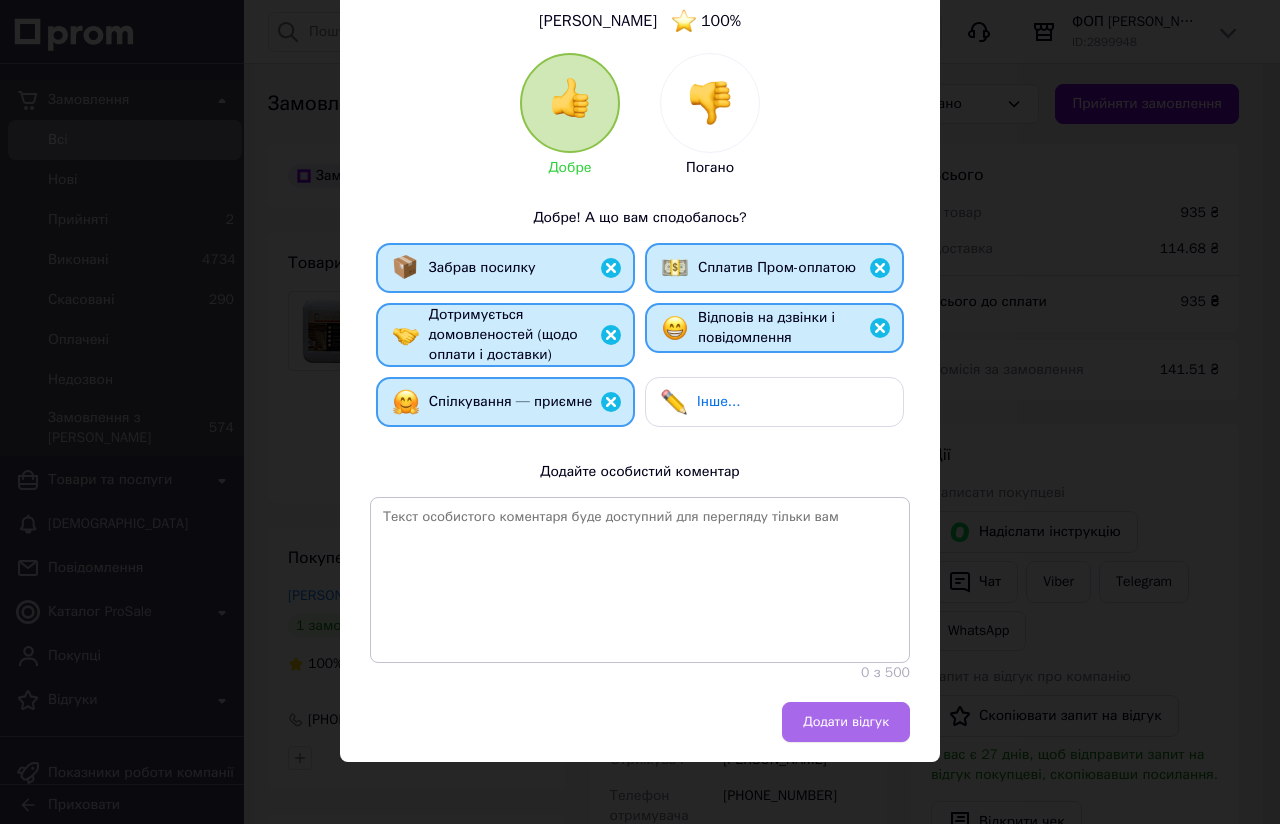 click on "Додати відгук" at bounding box center [846, 722] 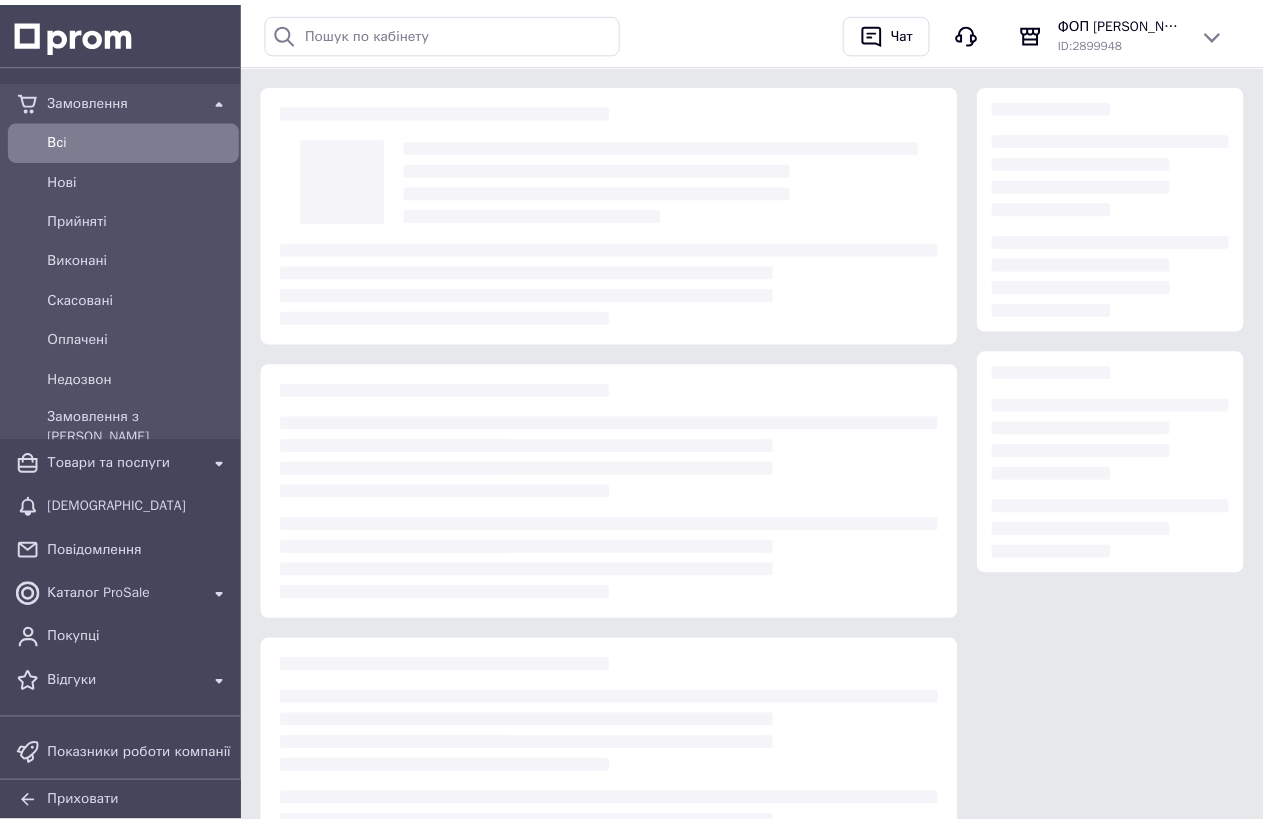 scroll, scrollTop: 0, scrollLeft: 0, axis: both 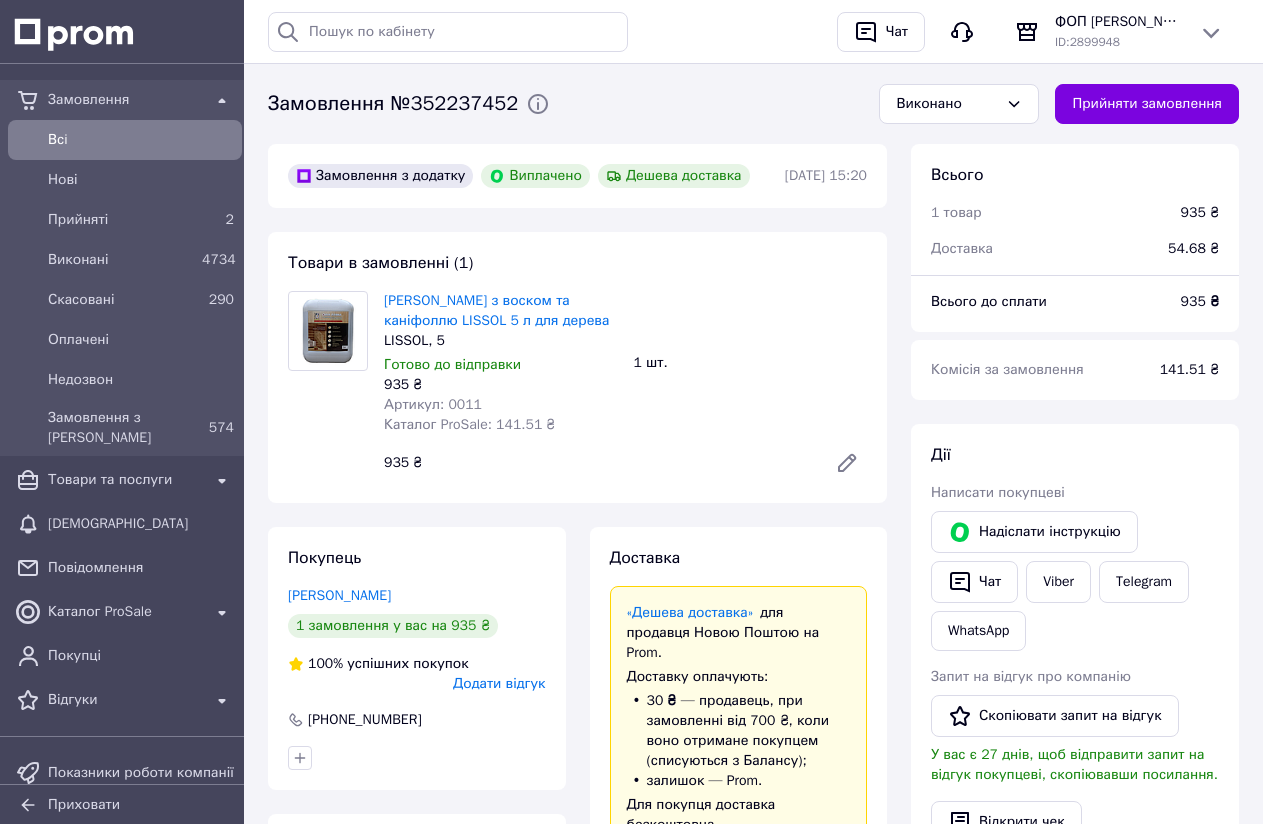 click on "Додати відгук" at bounding box center (499, 683) 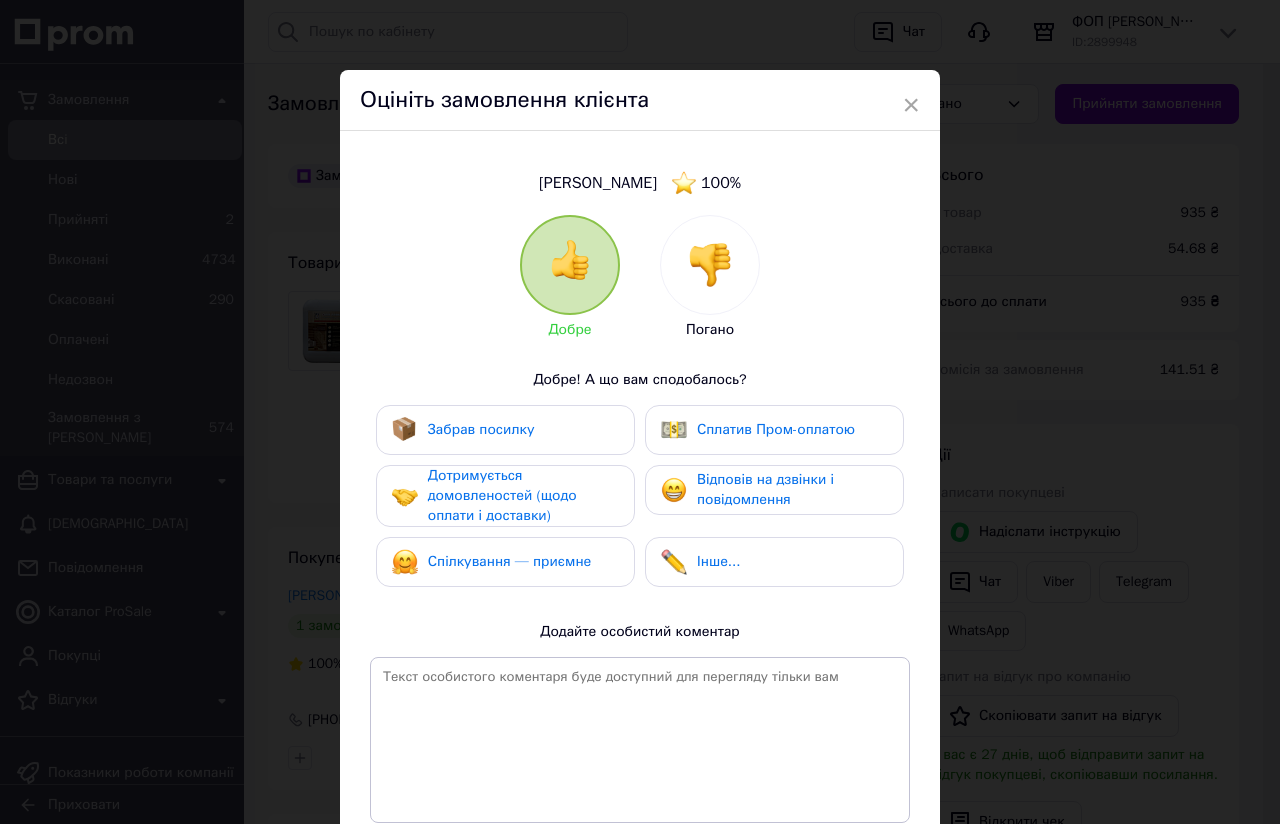 click on "Забрав посилку" at bounding box center (481, 429) 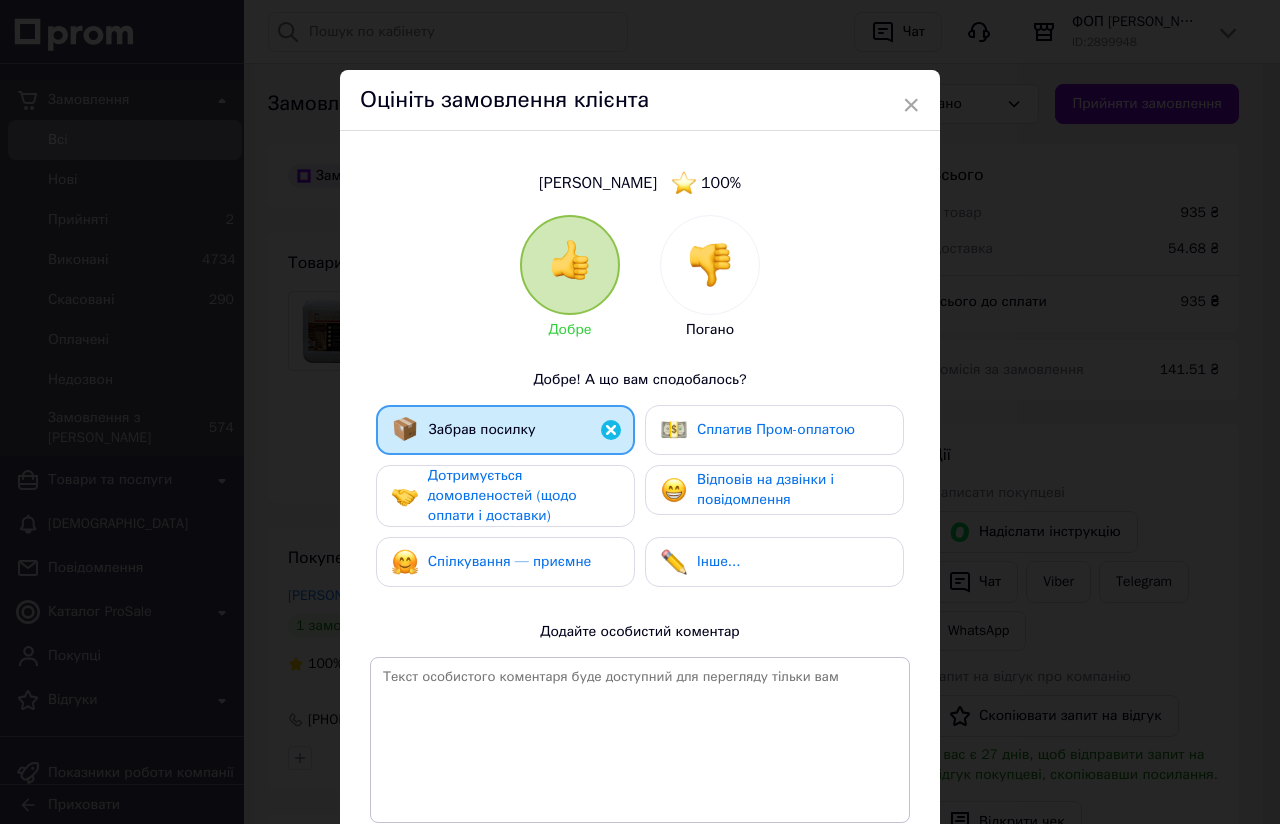 click on "Дотримується домовленостей (щодо оплати і доставки)" at bounding box center [502, 495] 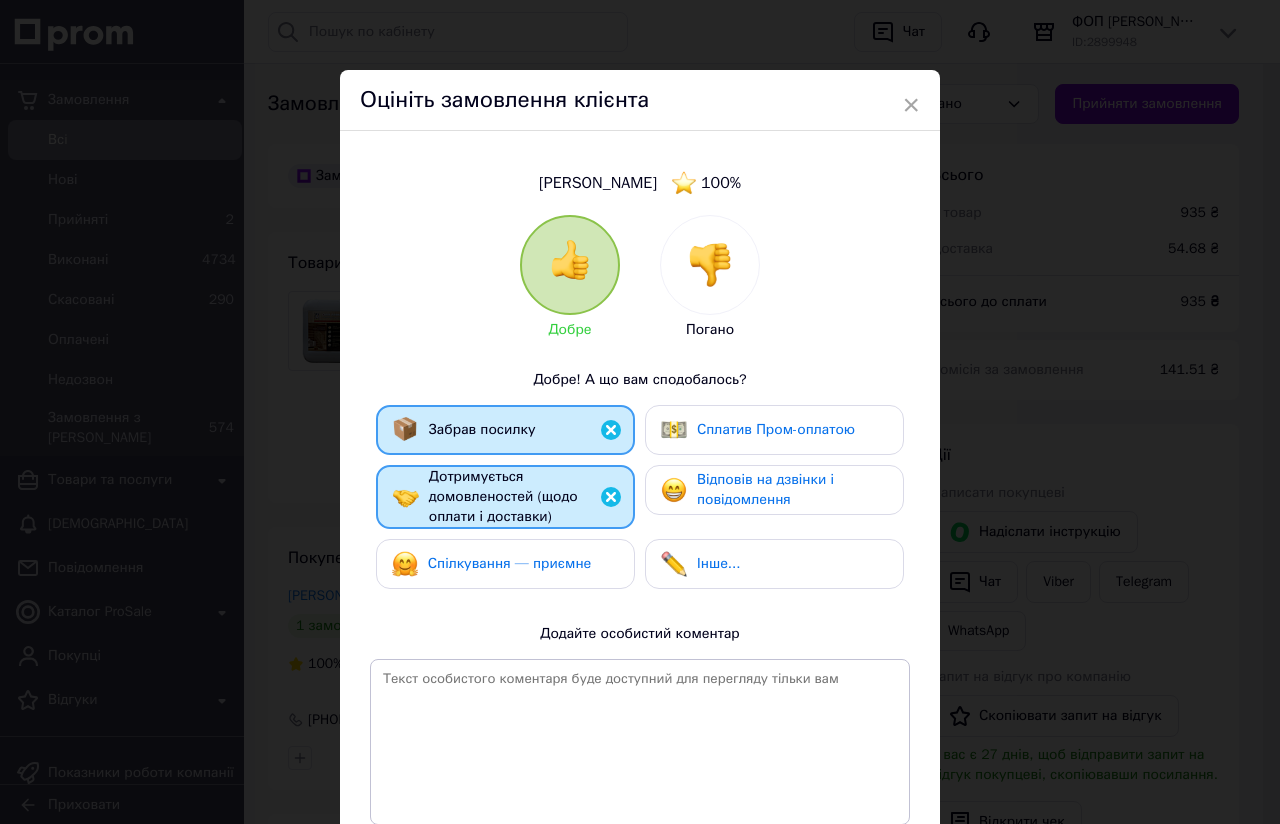 click on "Спілкування — приємне" at bounding box center [510, 563] 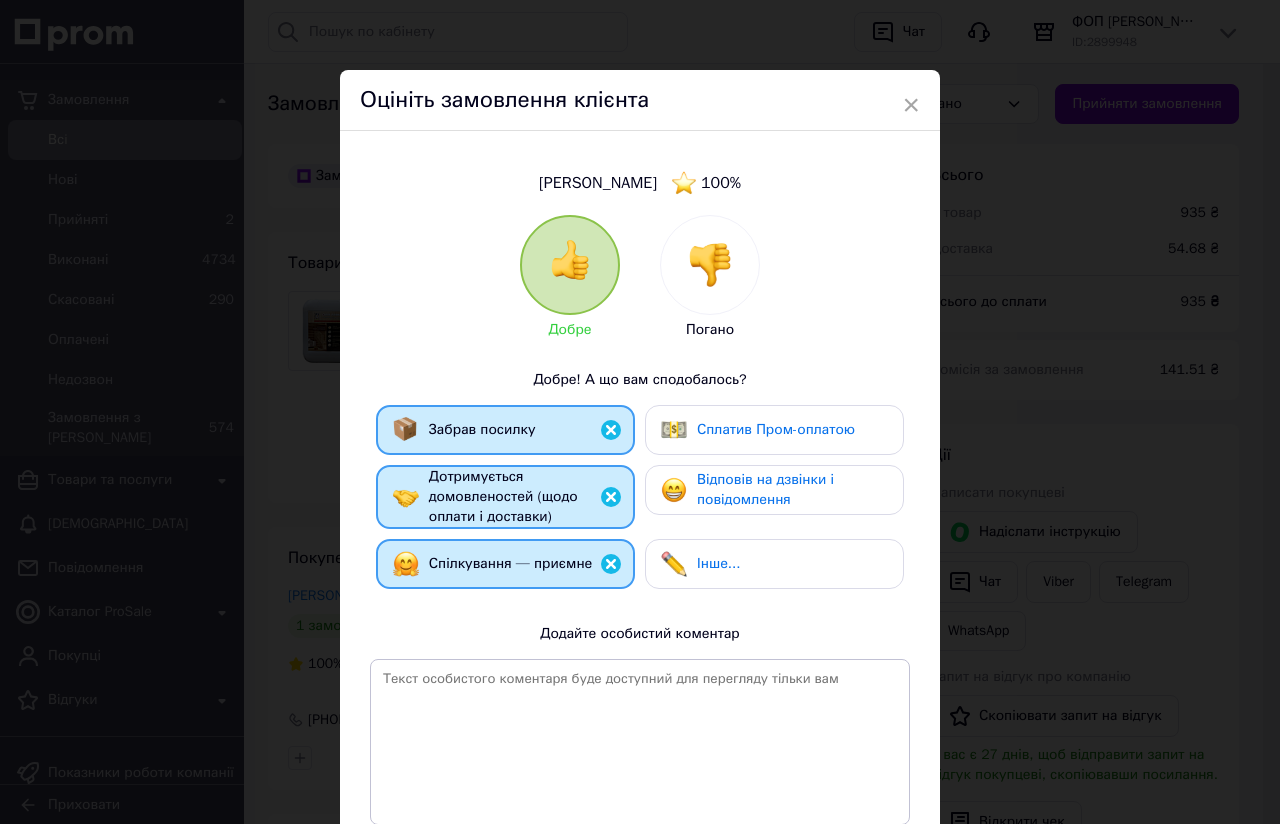 click on "Сплатив Пром-оплатою" at bounding box center [774, 430] 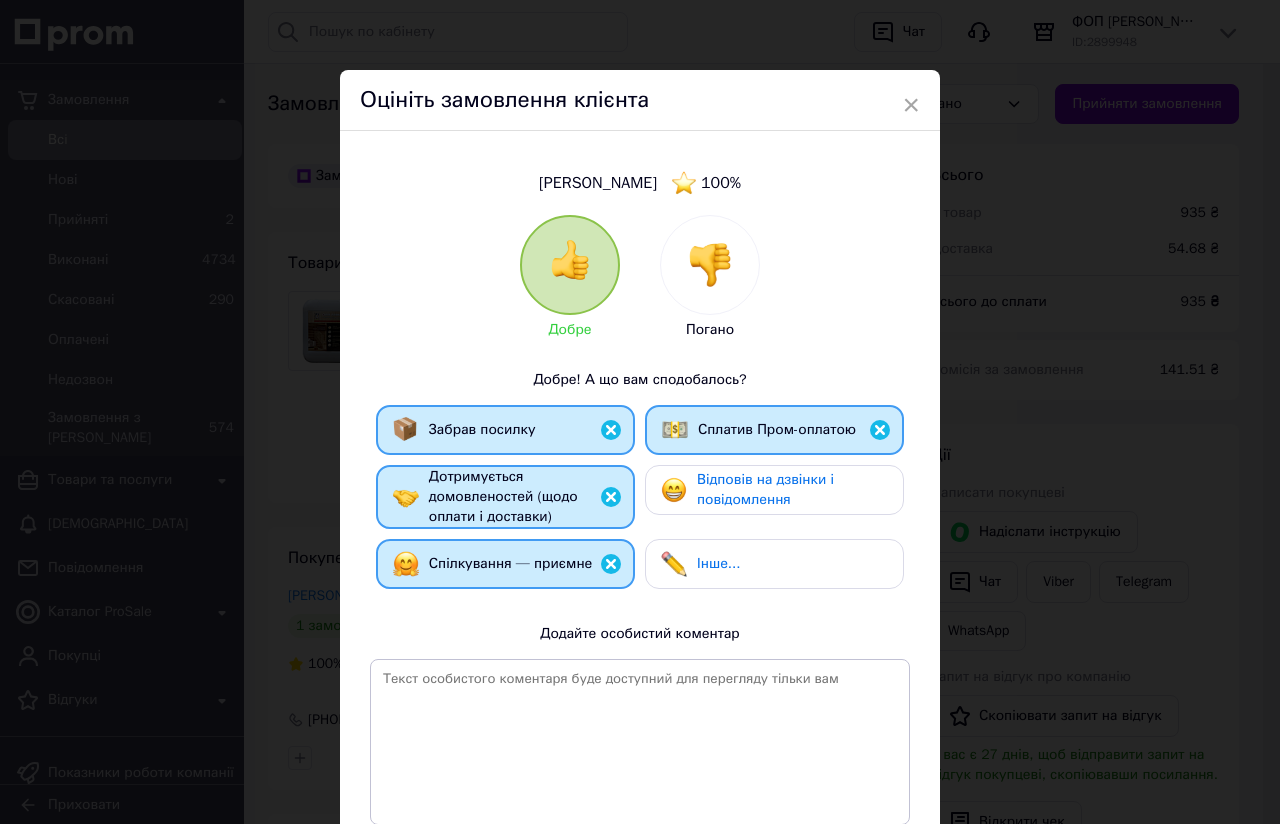 click on "Відповів на дзвінки і повідомлення" at bounding box center [765, 489] 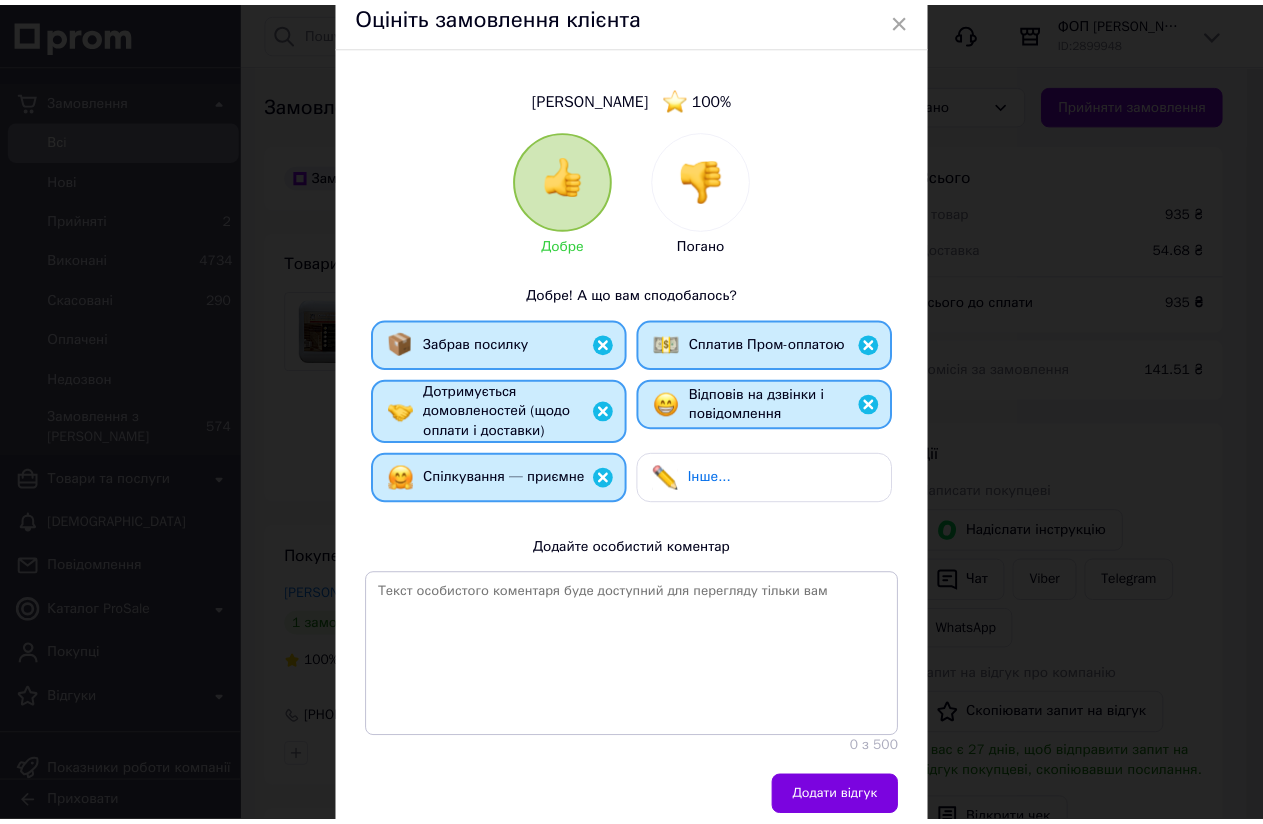 scroll, scrollTop: 162, scrollLeft: 0, axis: vertical 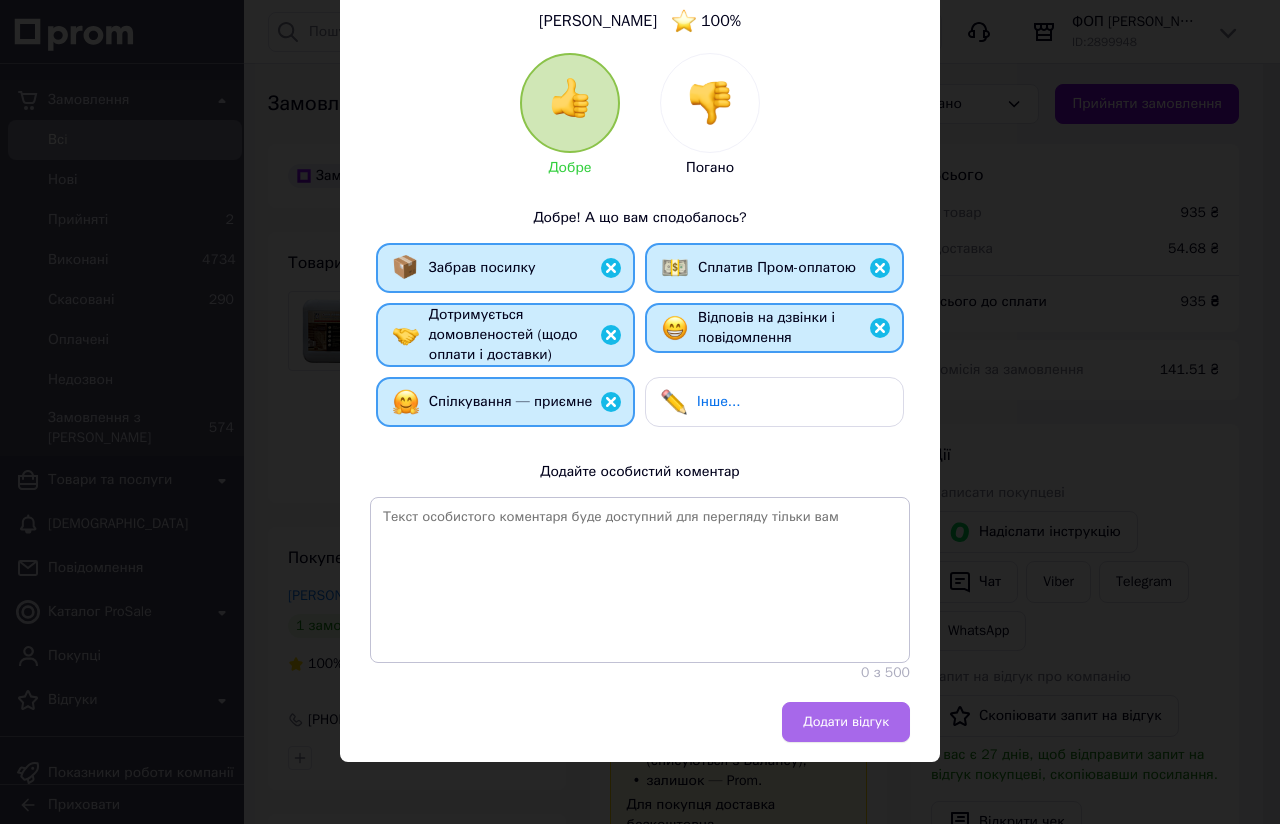 click on "Додати відгук" at bounding box center [846, 722] 